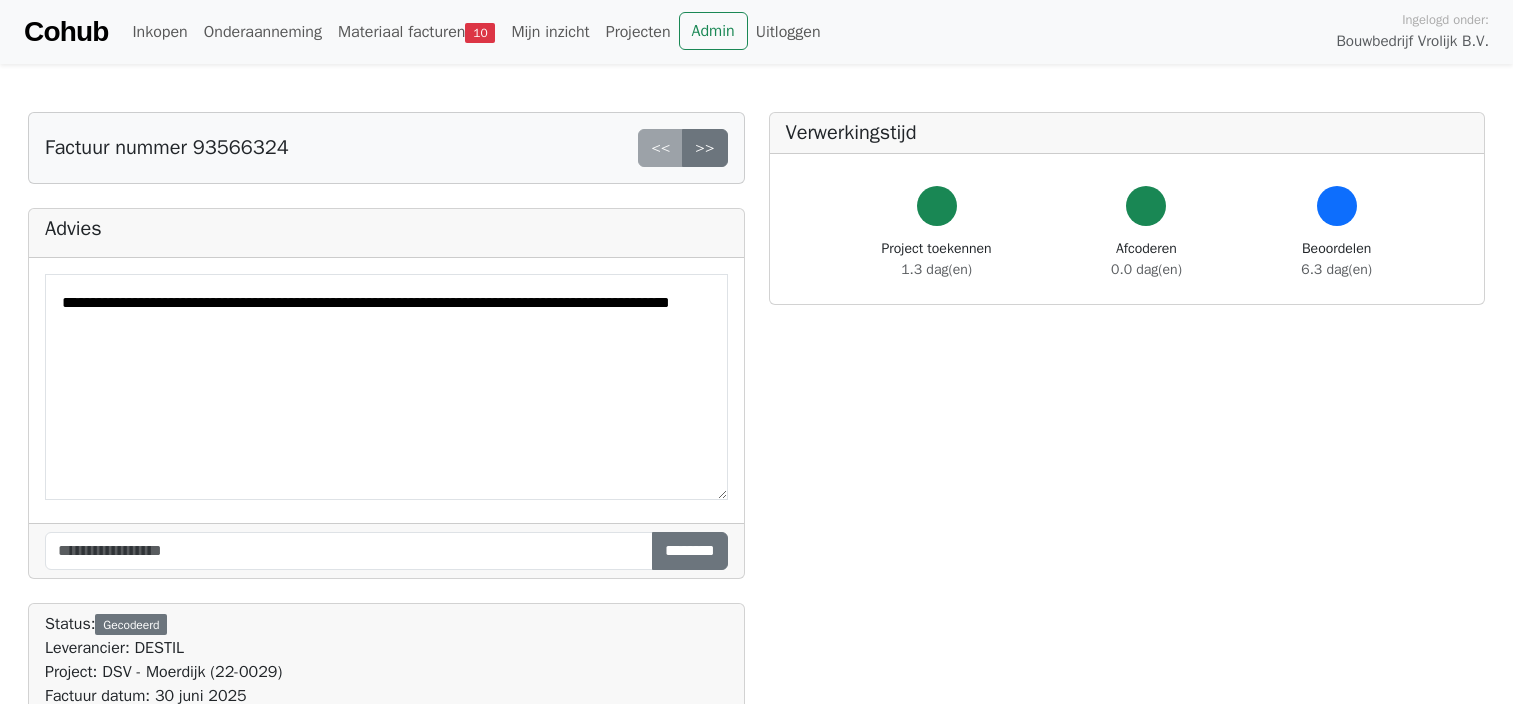 scroll, scrollTop: 0, scrollLeft: 0, axis: both 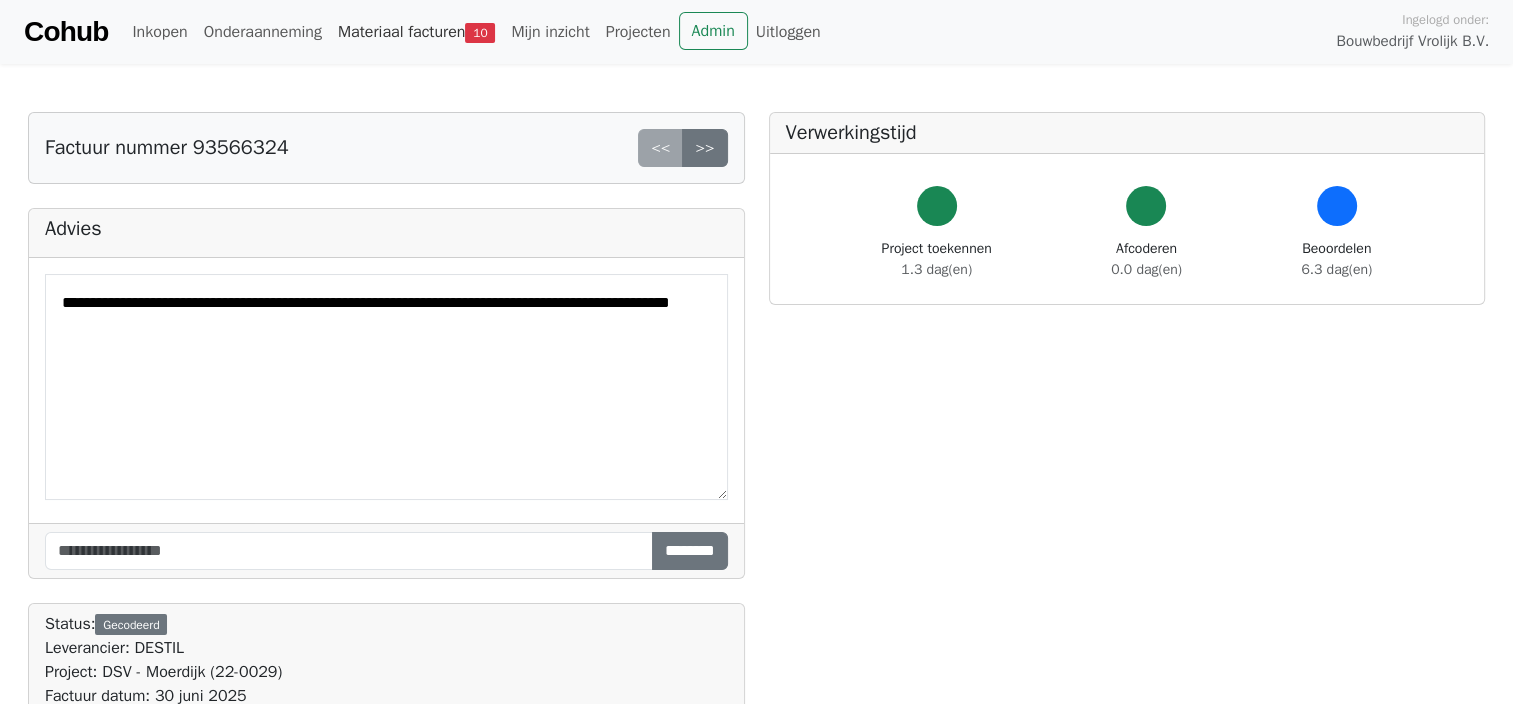 click on "Materiaal facturen  10" at bounding box center (416, 32) 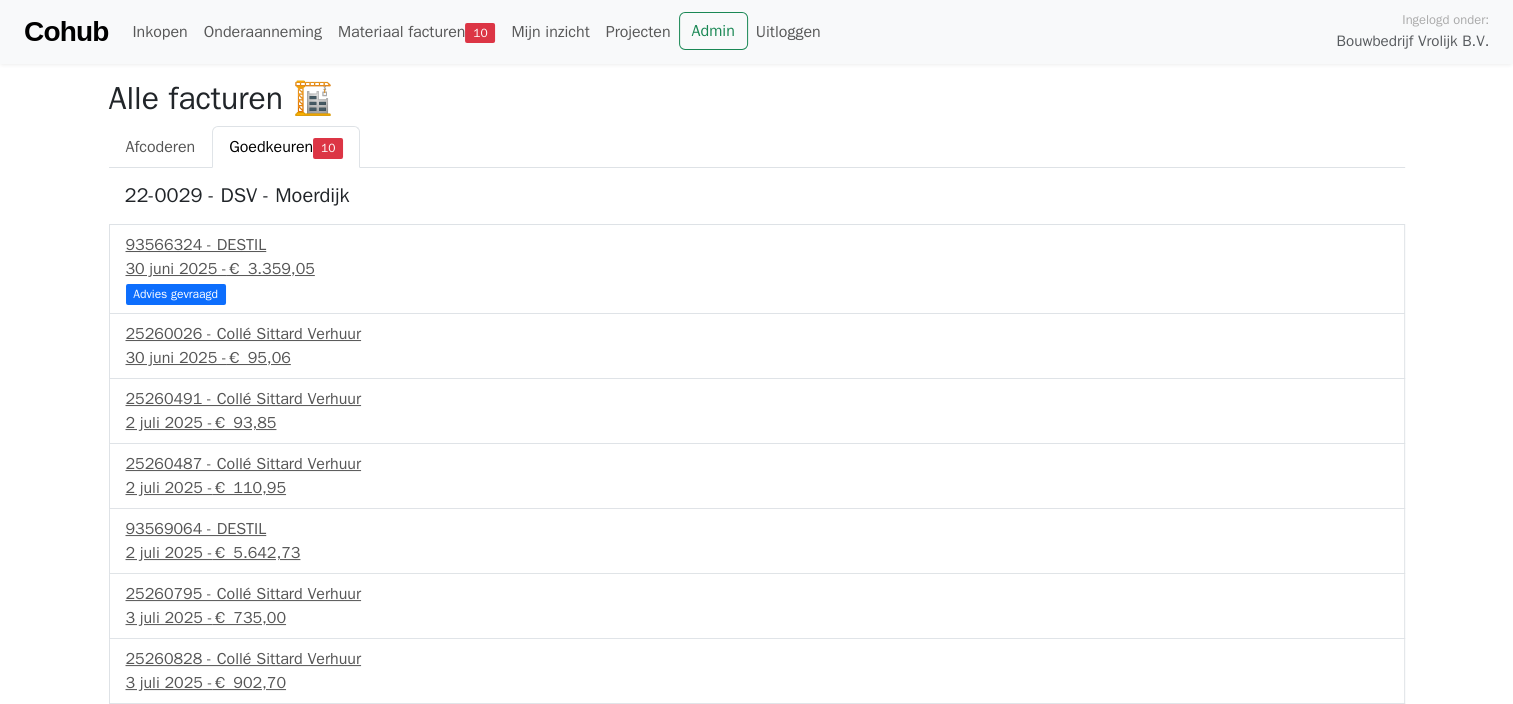 scroll, scrollTop: 192, scrollLeft: 0, axis: vertical 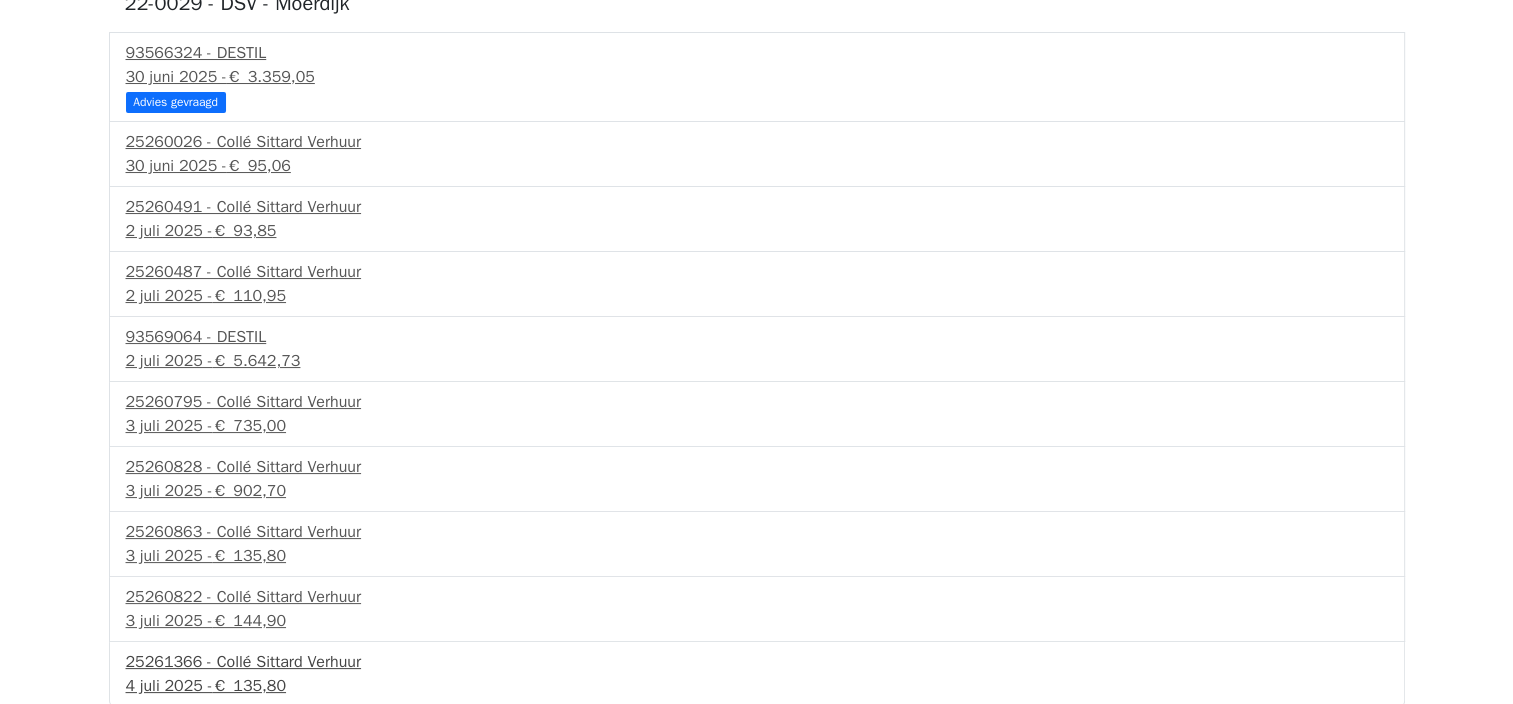 click on "25261366 - Collé Sittard Verhuur" at bounding box center [757, 662] 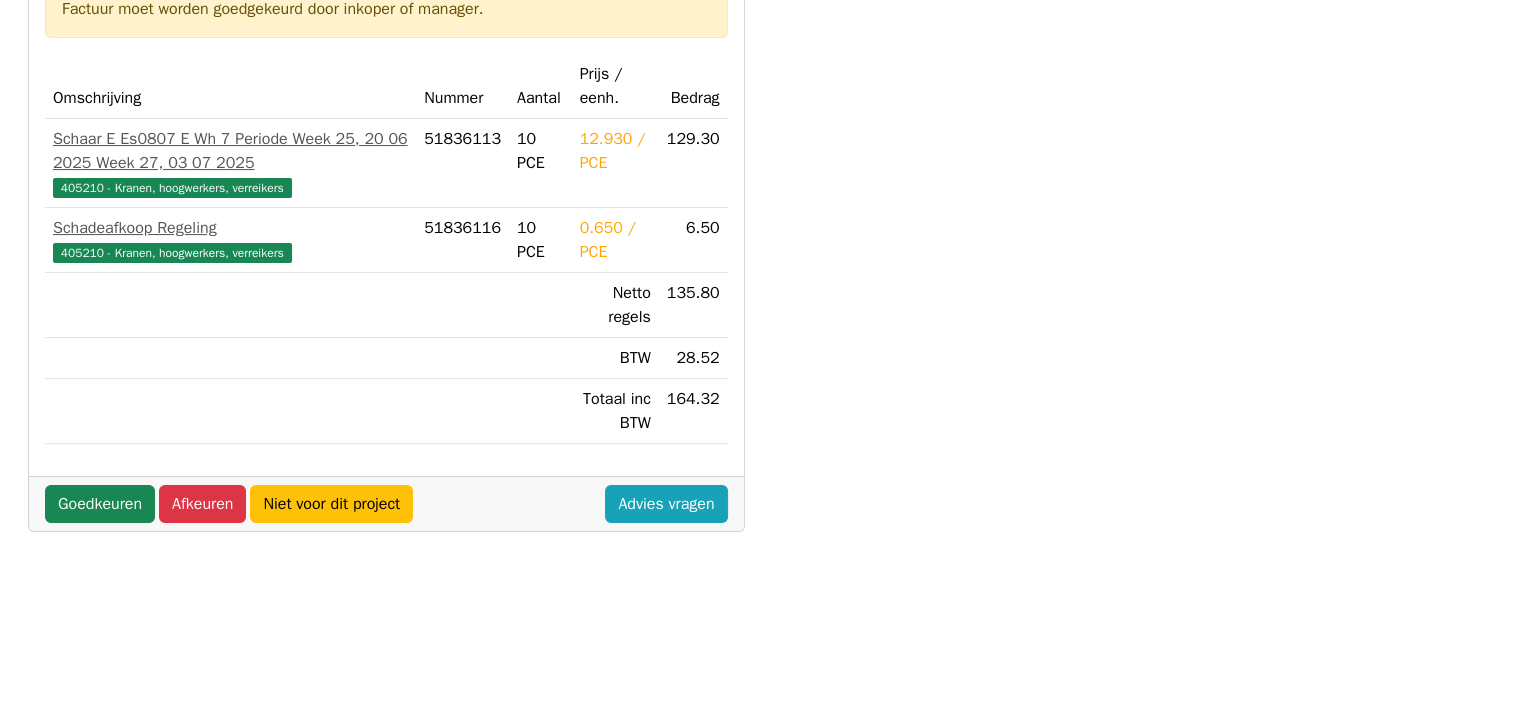 scroll, scrollTop: 0, scrollLeft: 0, axis: both 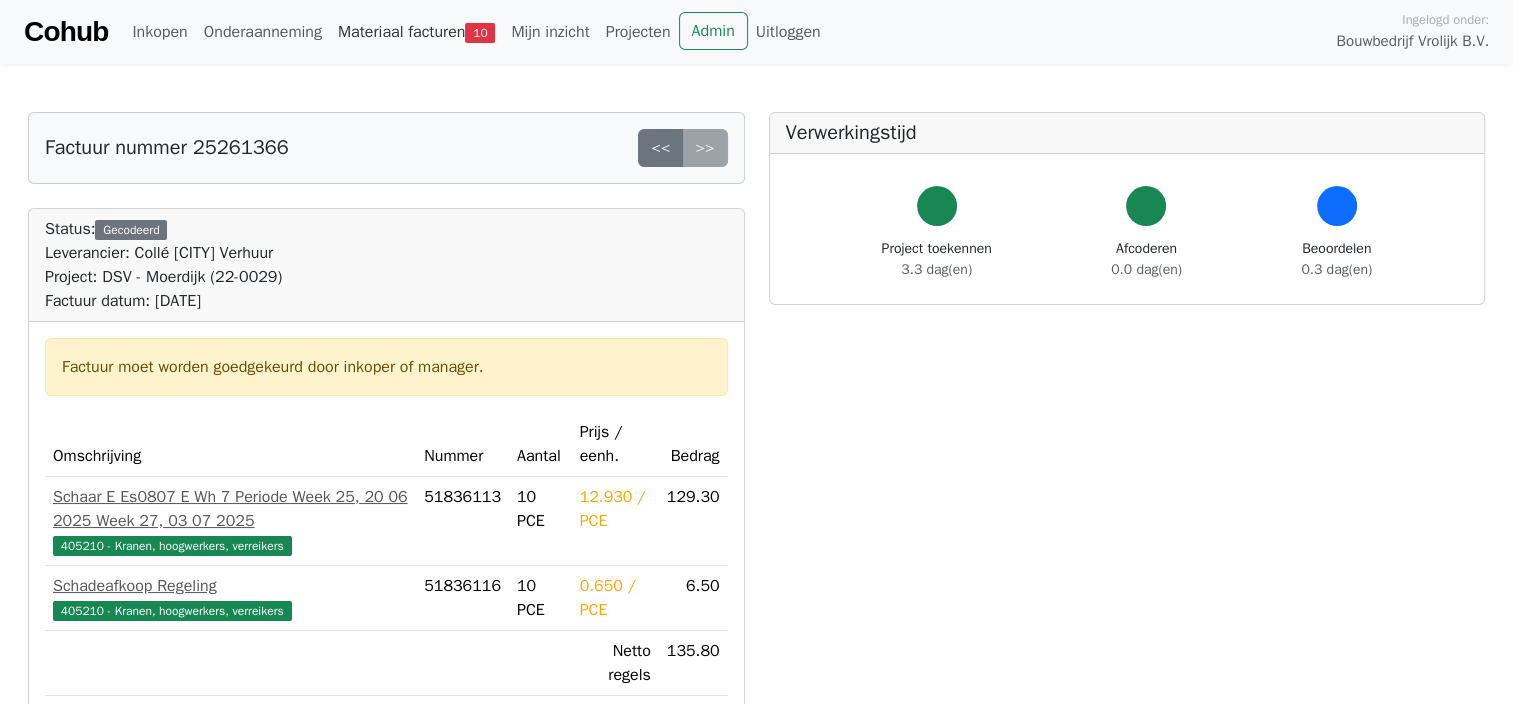 click on "Materiaal facturen  10" at bounding box center (416, 32) 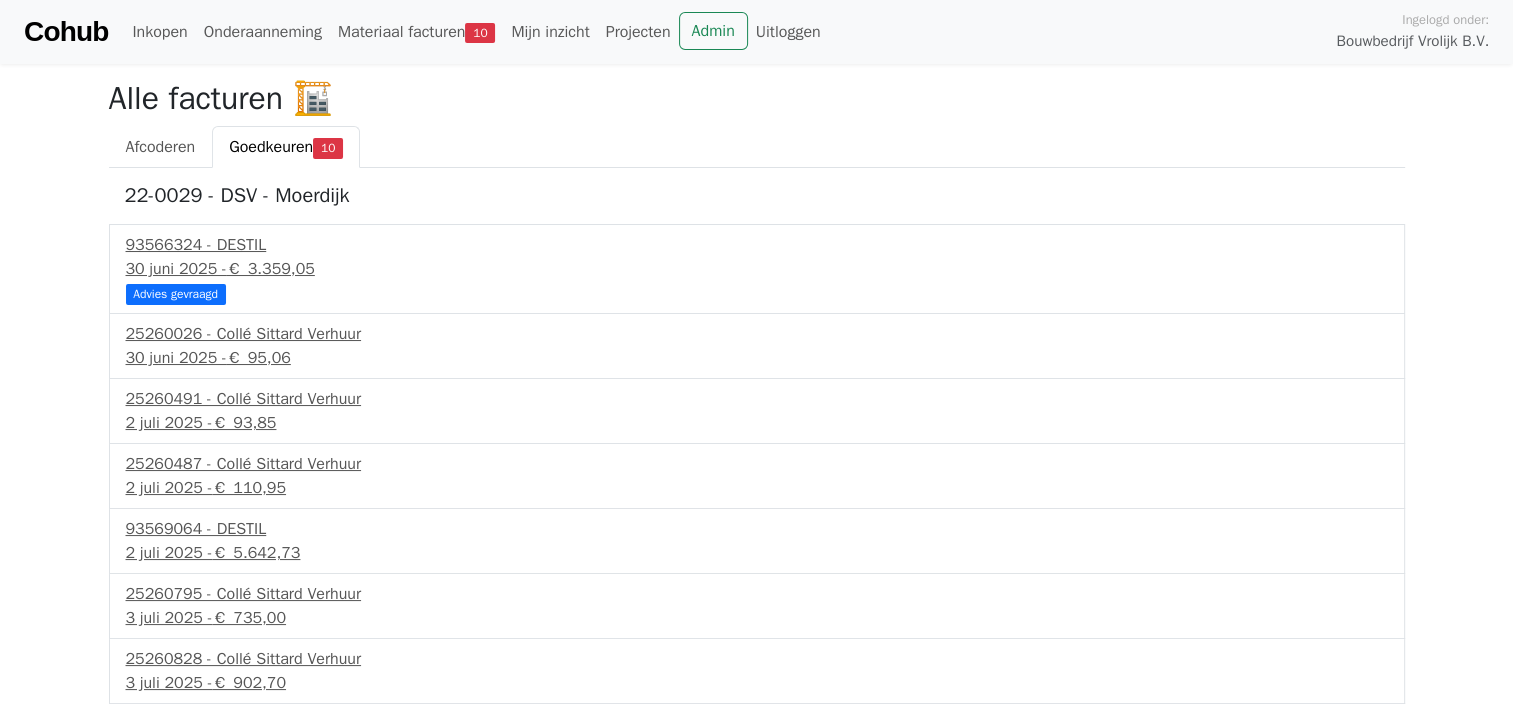 scroll, scrollTop: 44, scrollLeft: 0, axis: vertical 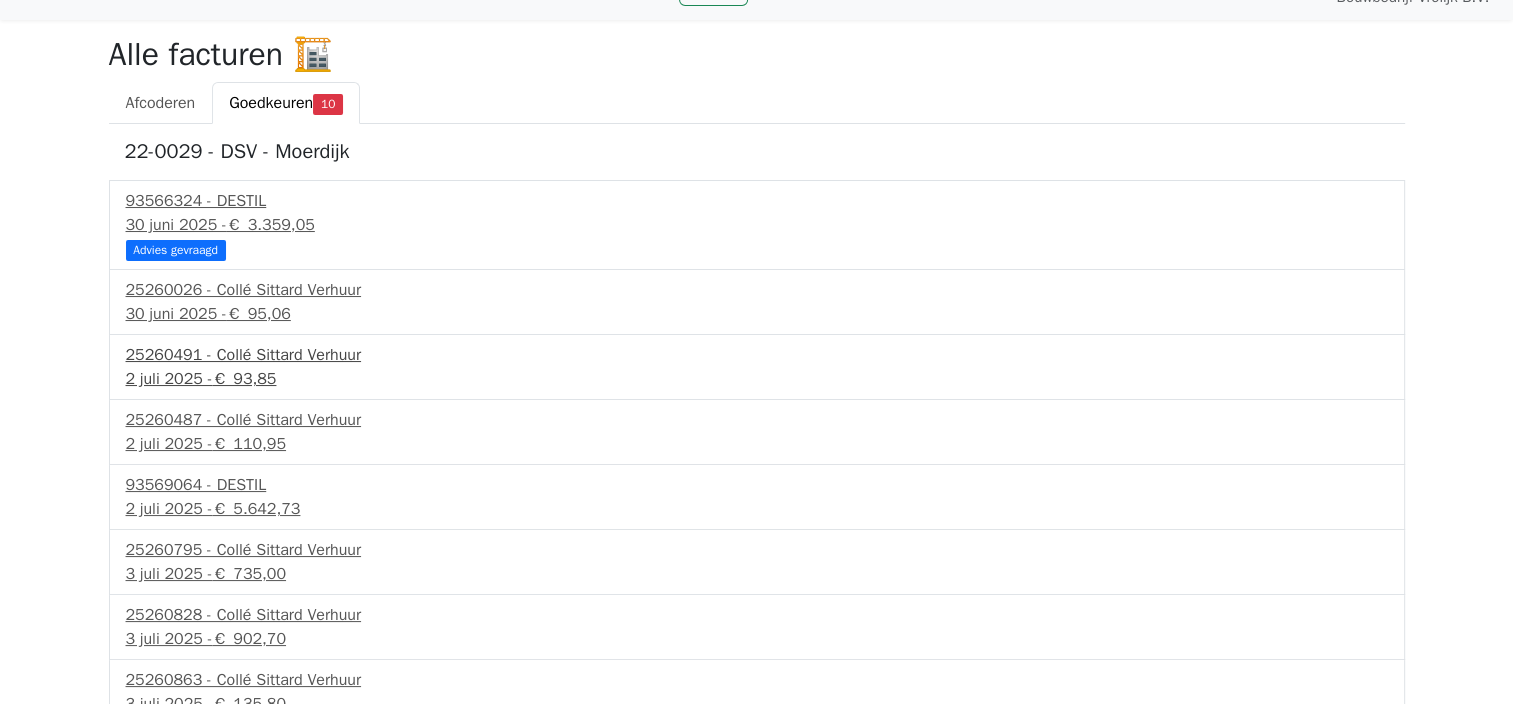 click on "2 juli 2025 -  € 93,85" at bounding box center [757, 379] 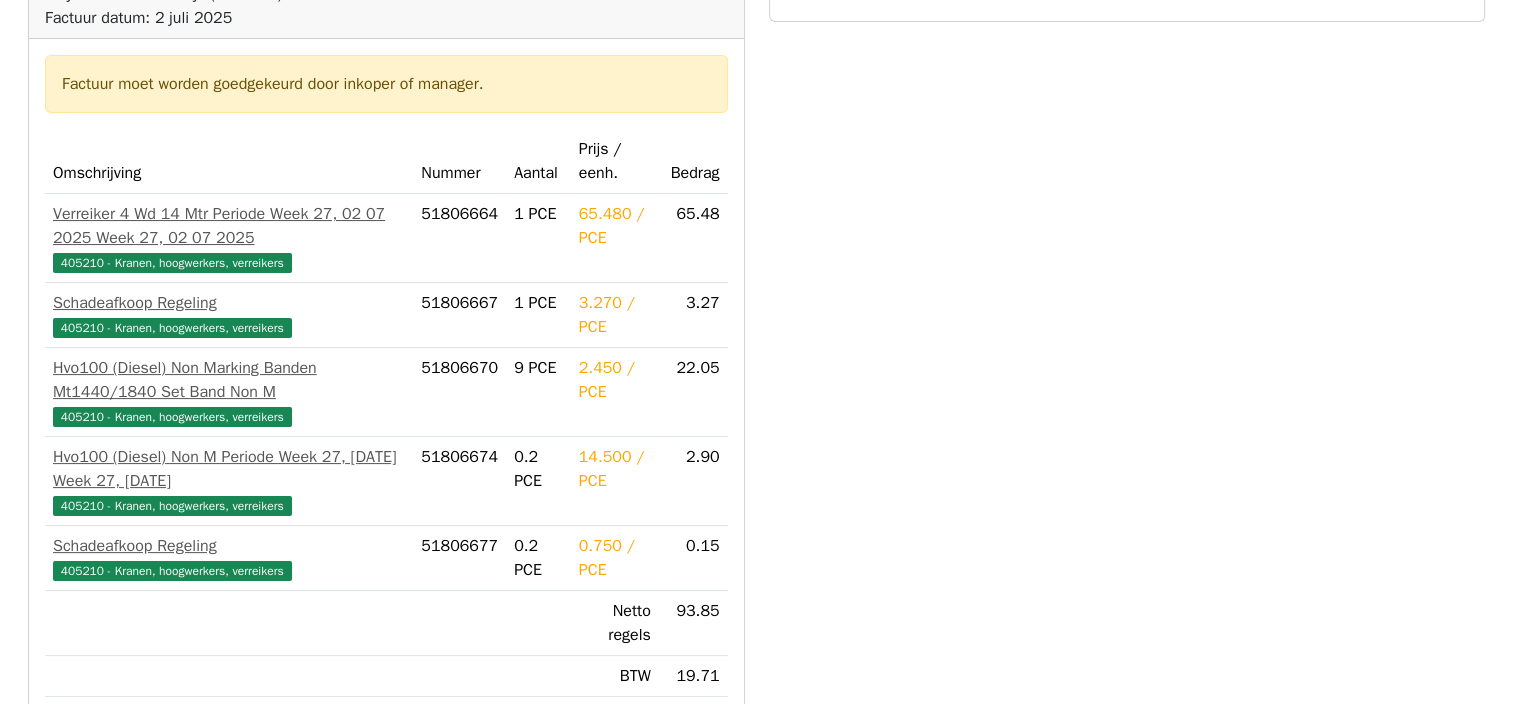 scroll, scrollTop: 0, scrollLeft: 0, axis: both 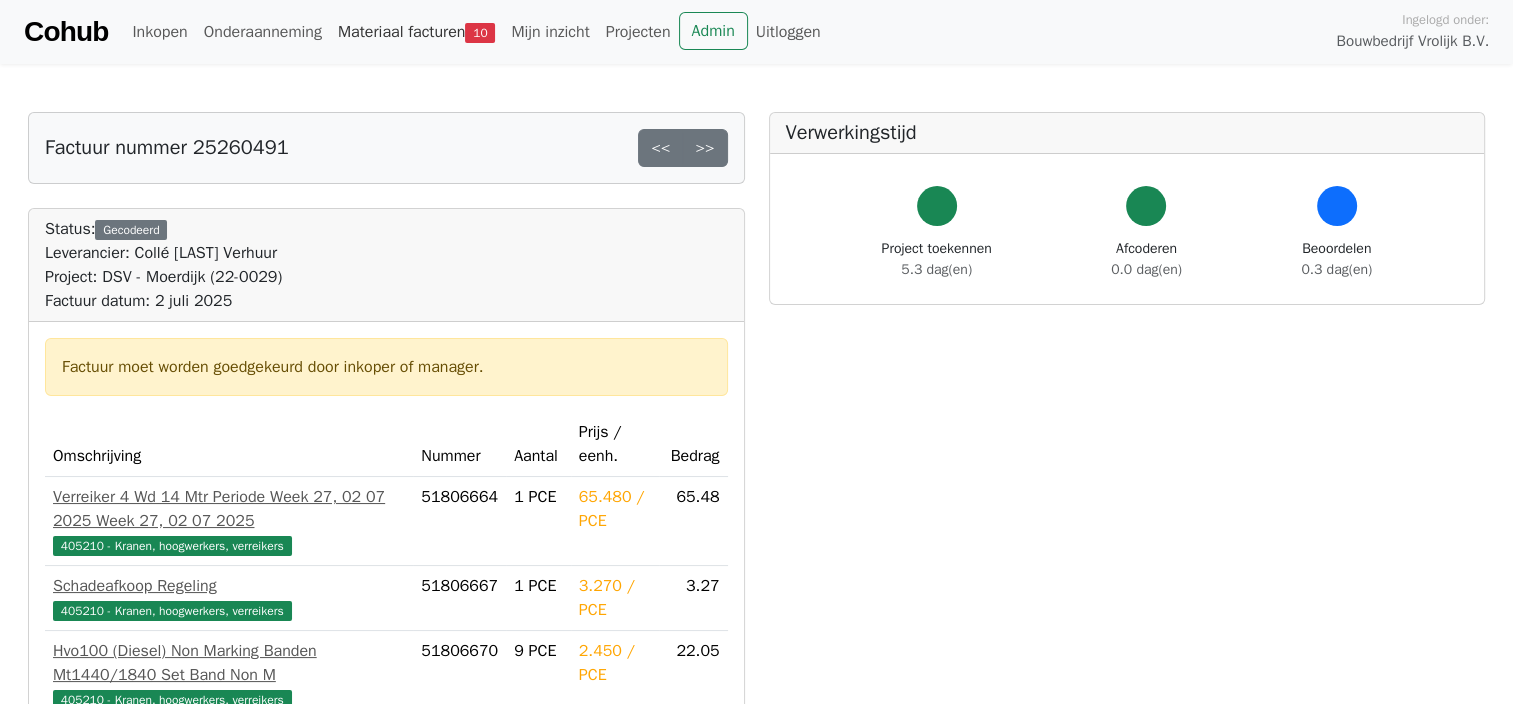click on "Materiaal facturen  10" at bounding box center [416, 32] 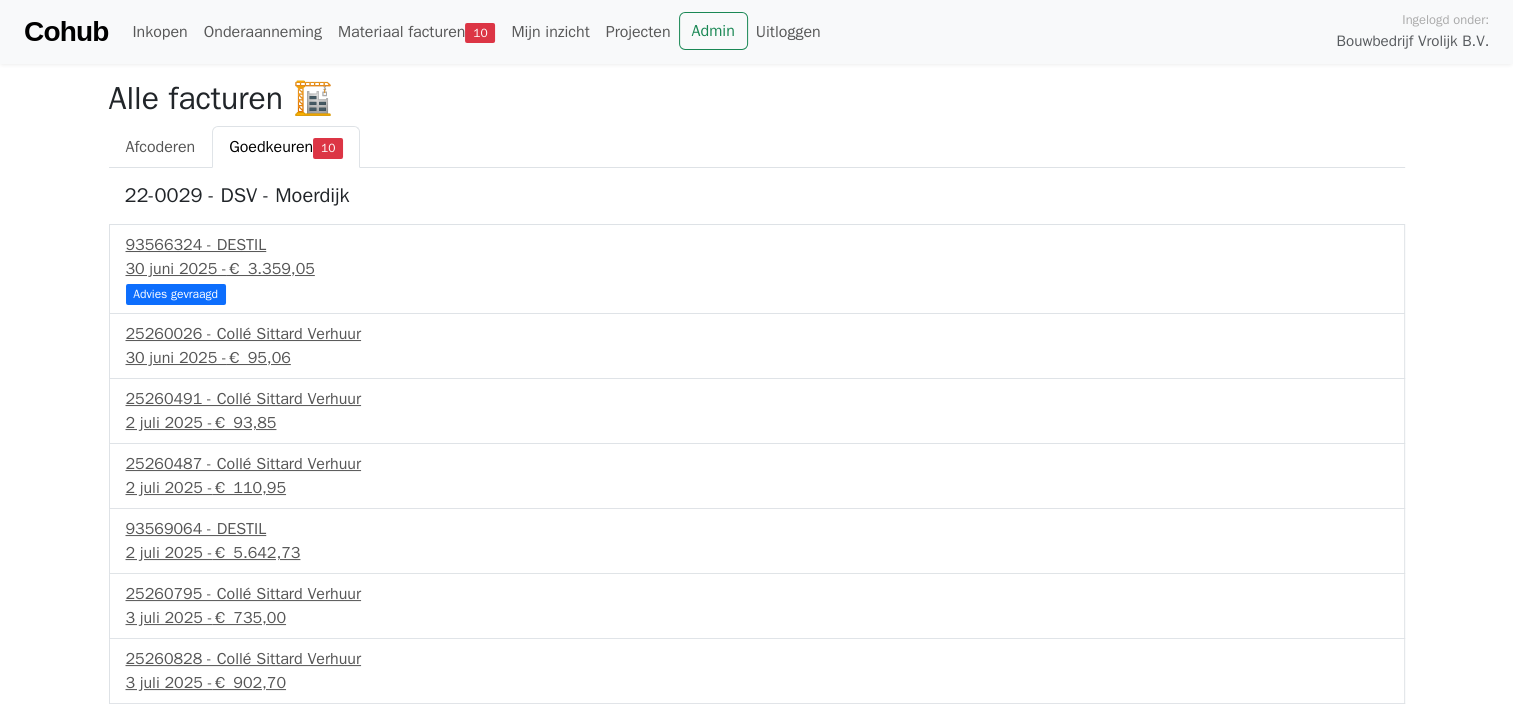 scroll, scrollTop: 192, scrollLeft: 0, axis: vertical 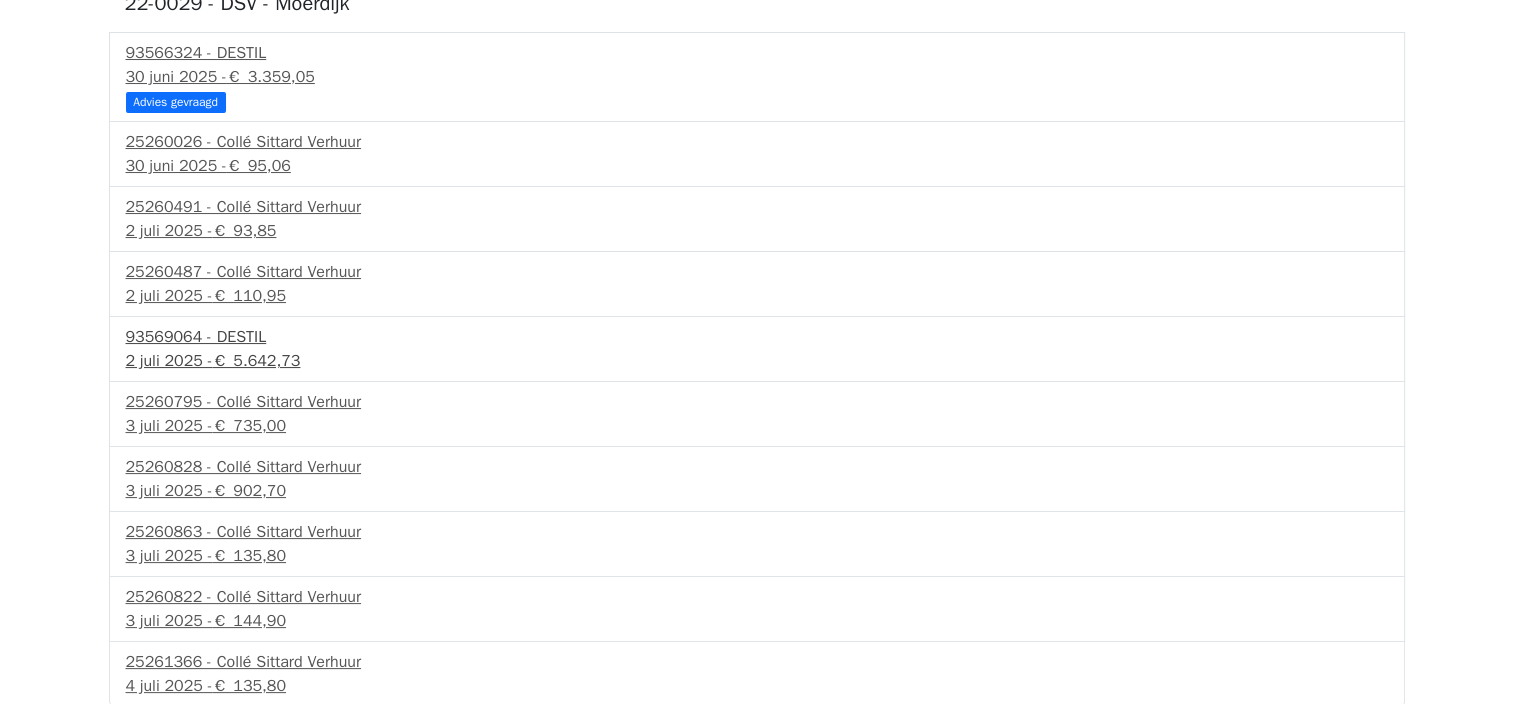 click on "93569064 - DESTIL" at bounding box center (757, 337) 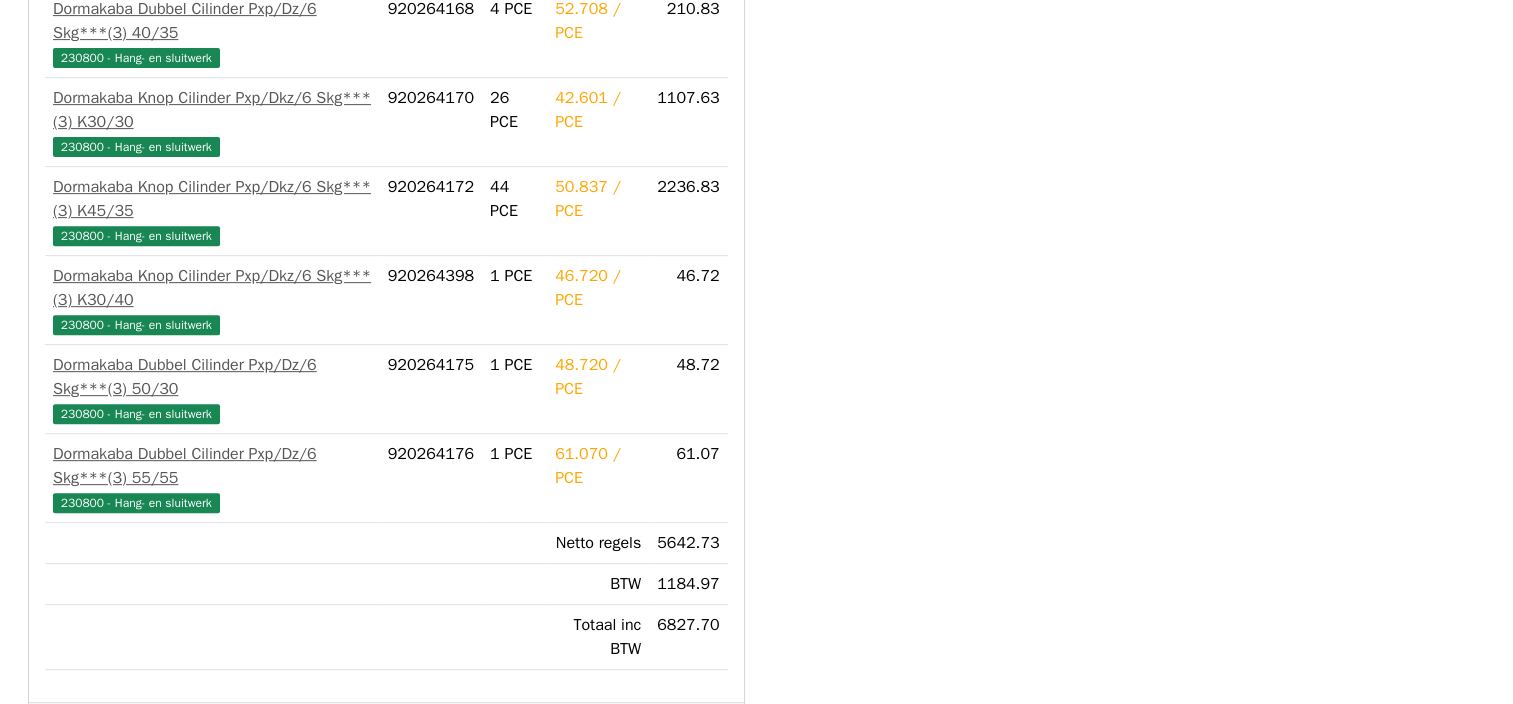 scroll, scrollTop: 854, scrollLeft: 0, axis: vertical 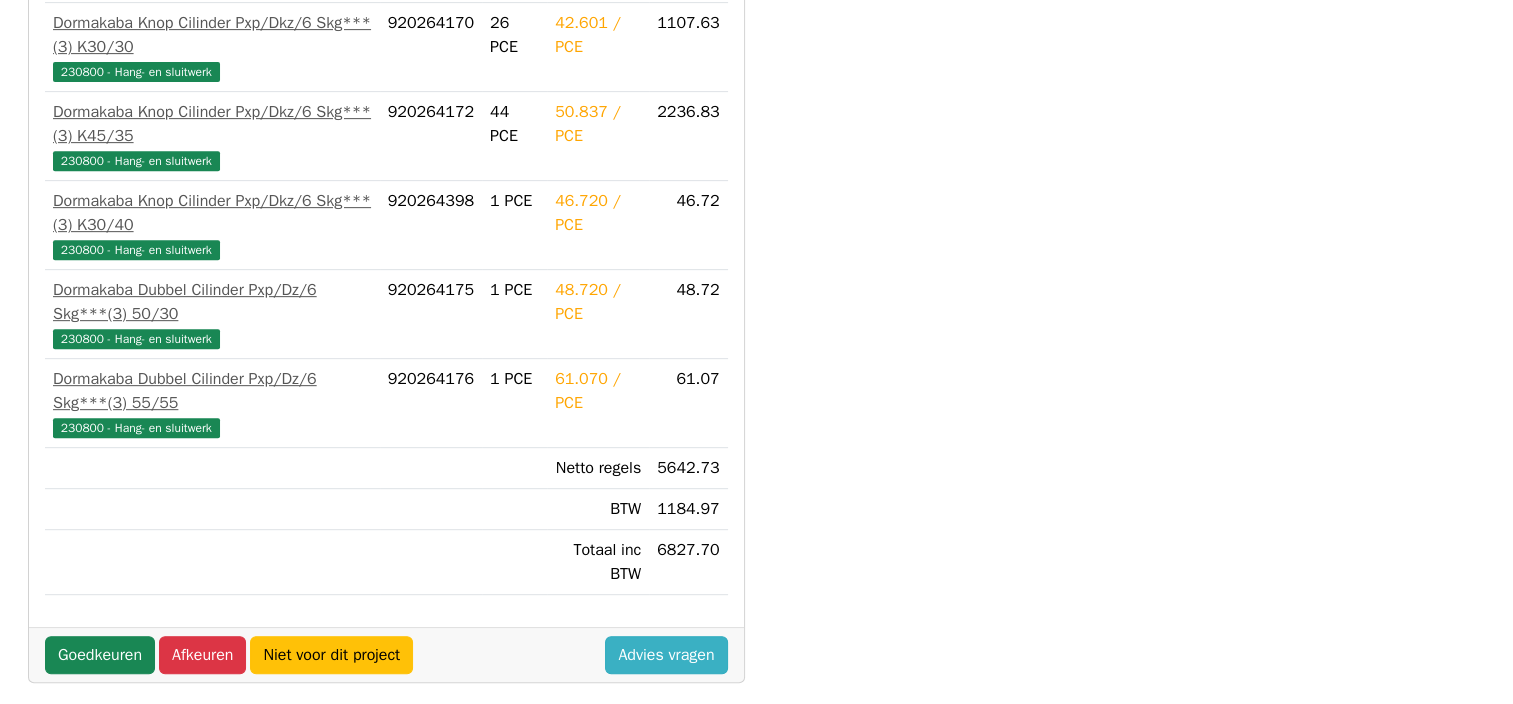 click on "Advies vragen" at bounding box center (666, 655) 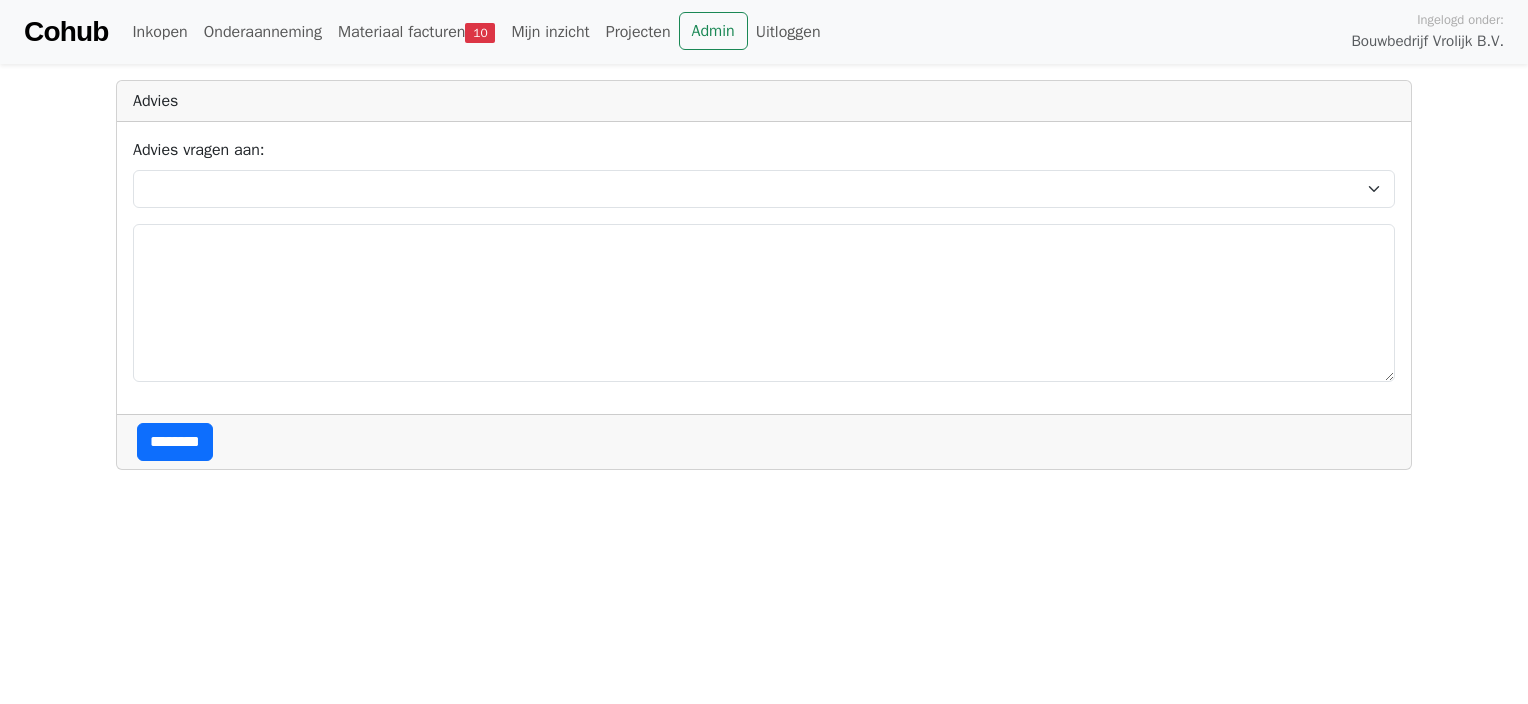 scroll, scrollTop: 0, scrollLeft: 0, axis: both 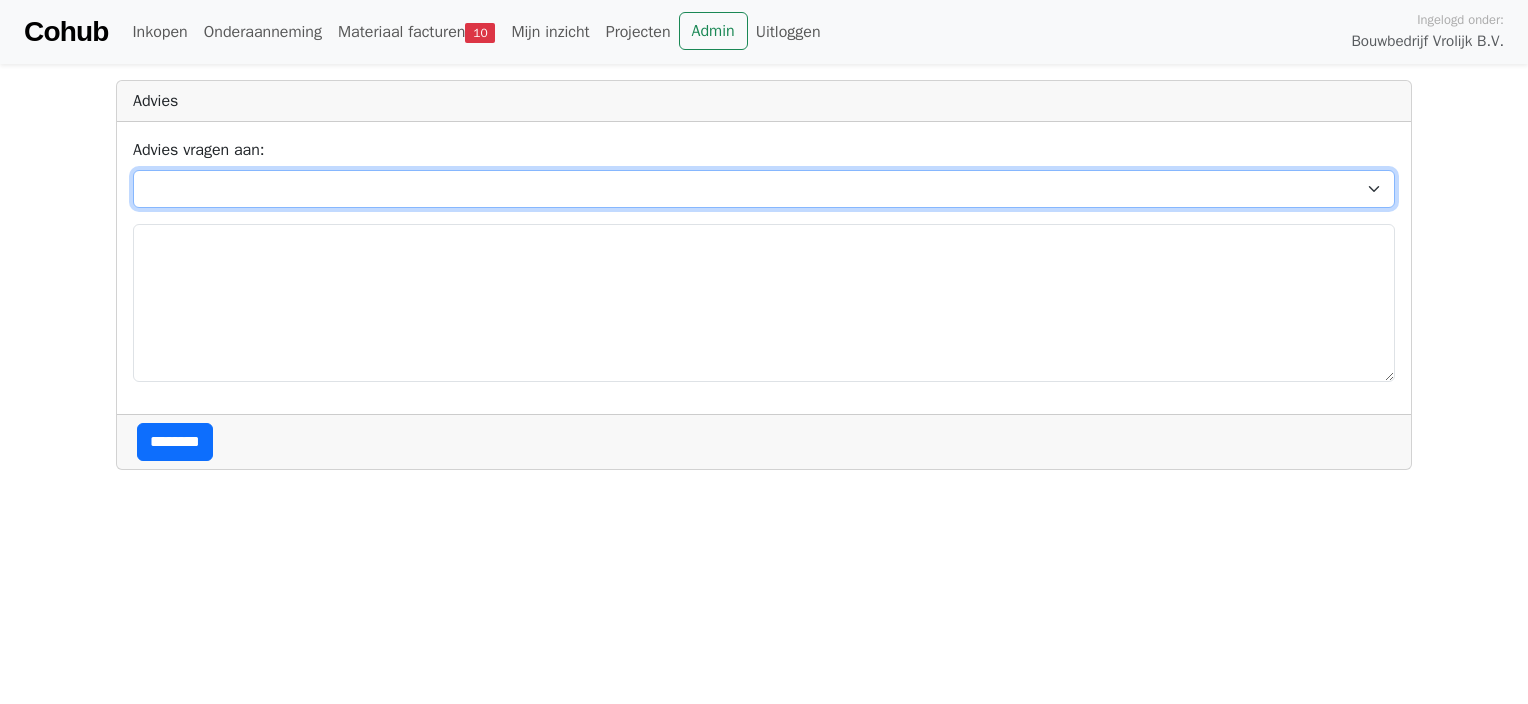 click on "**********" at bounding box center [764, 189] 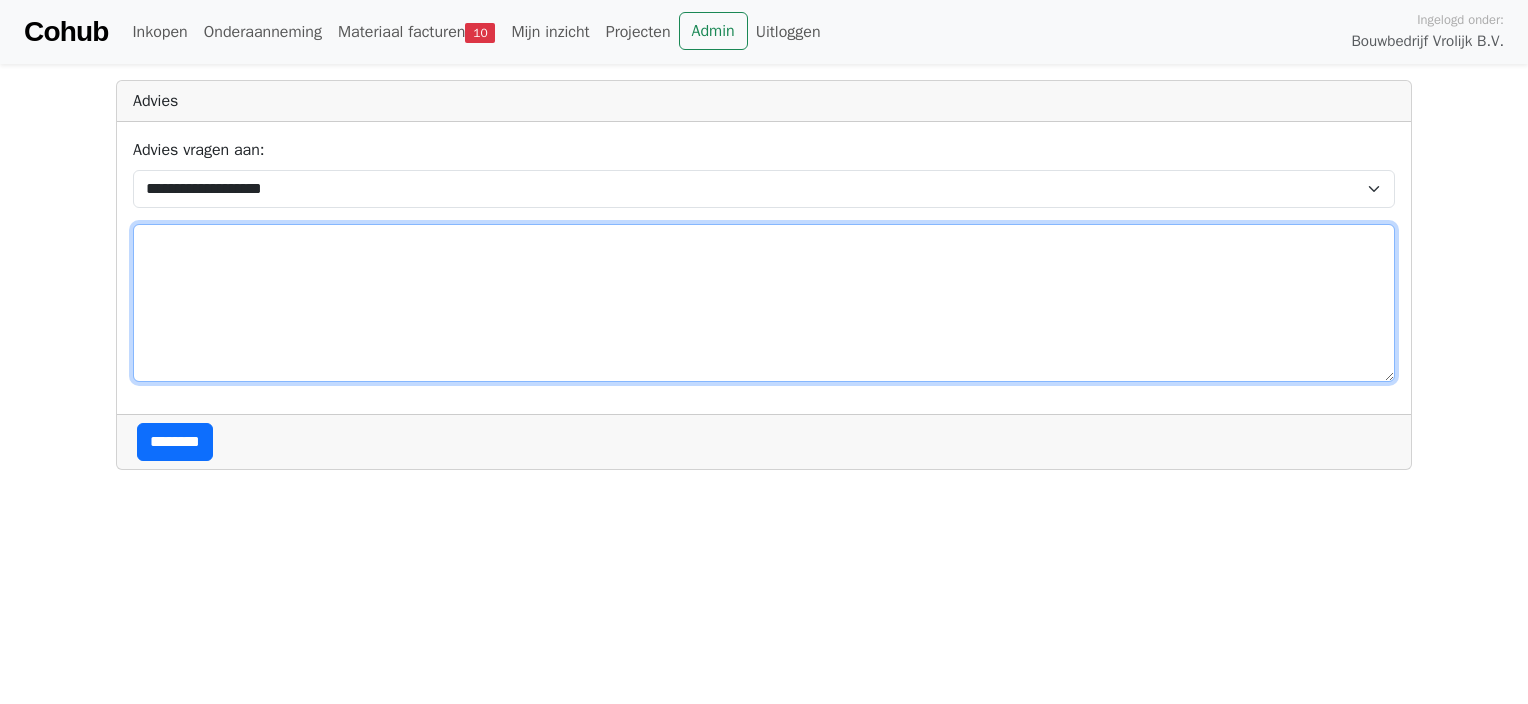 click at bounding box center [764, 303] 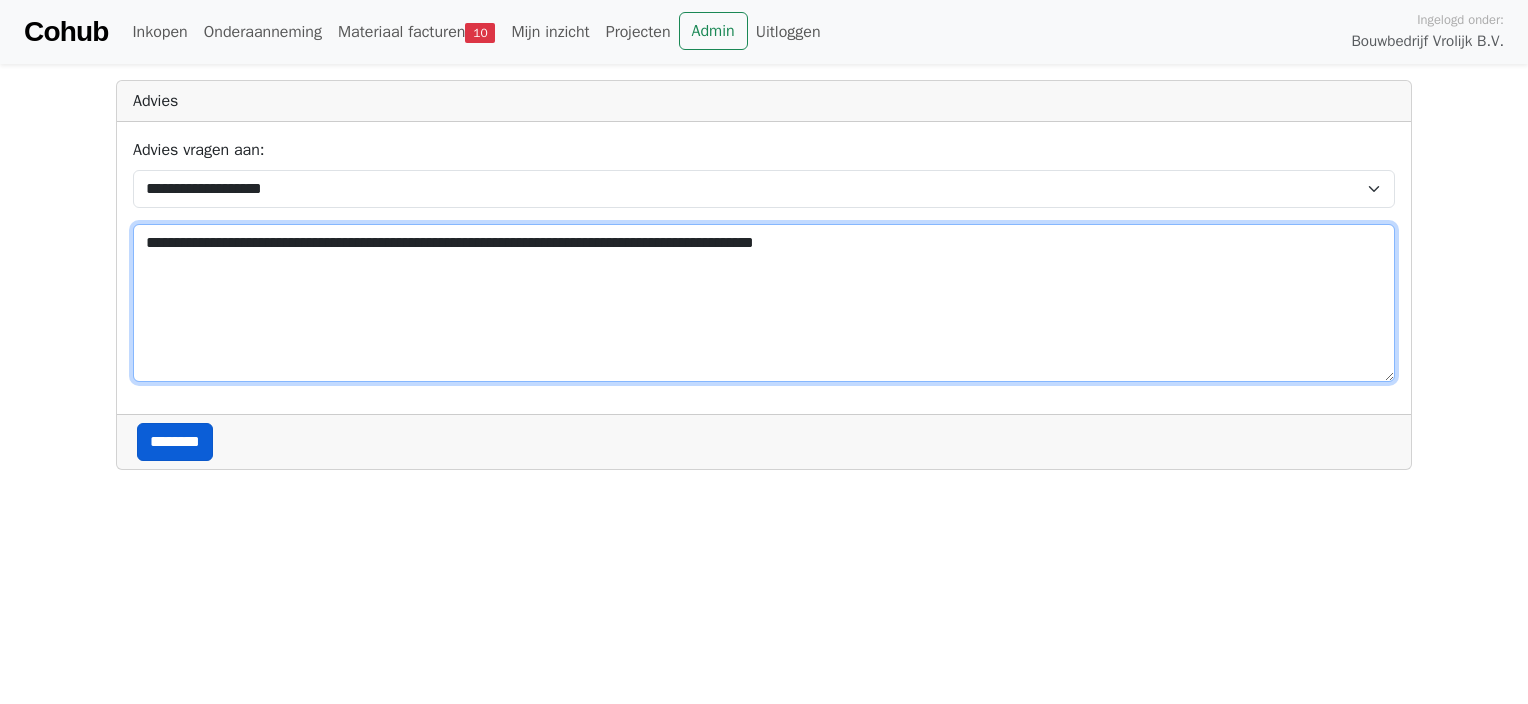 type on "**********" 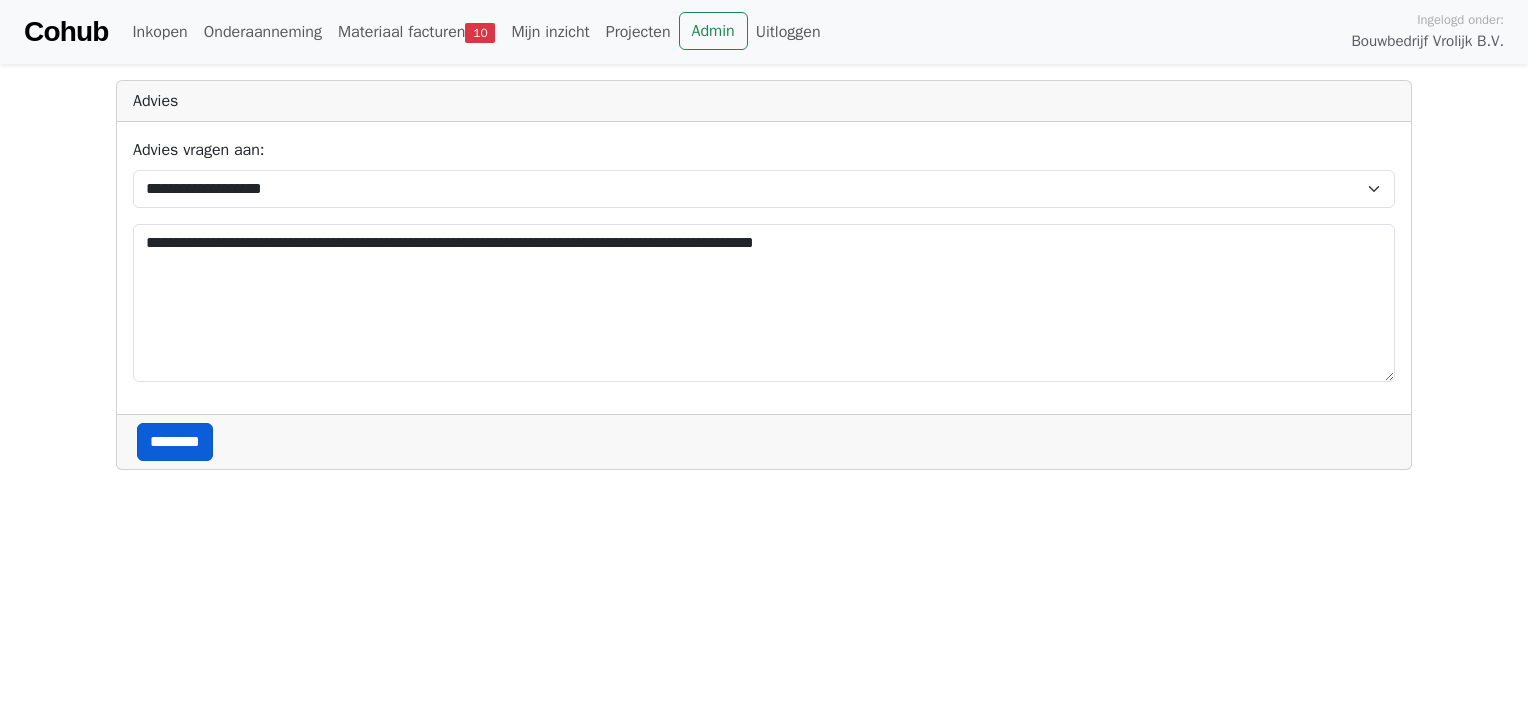click on "********" at bounding box center [175, 442] 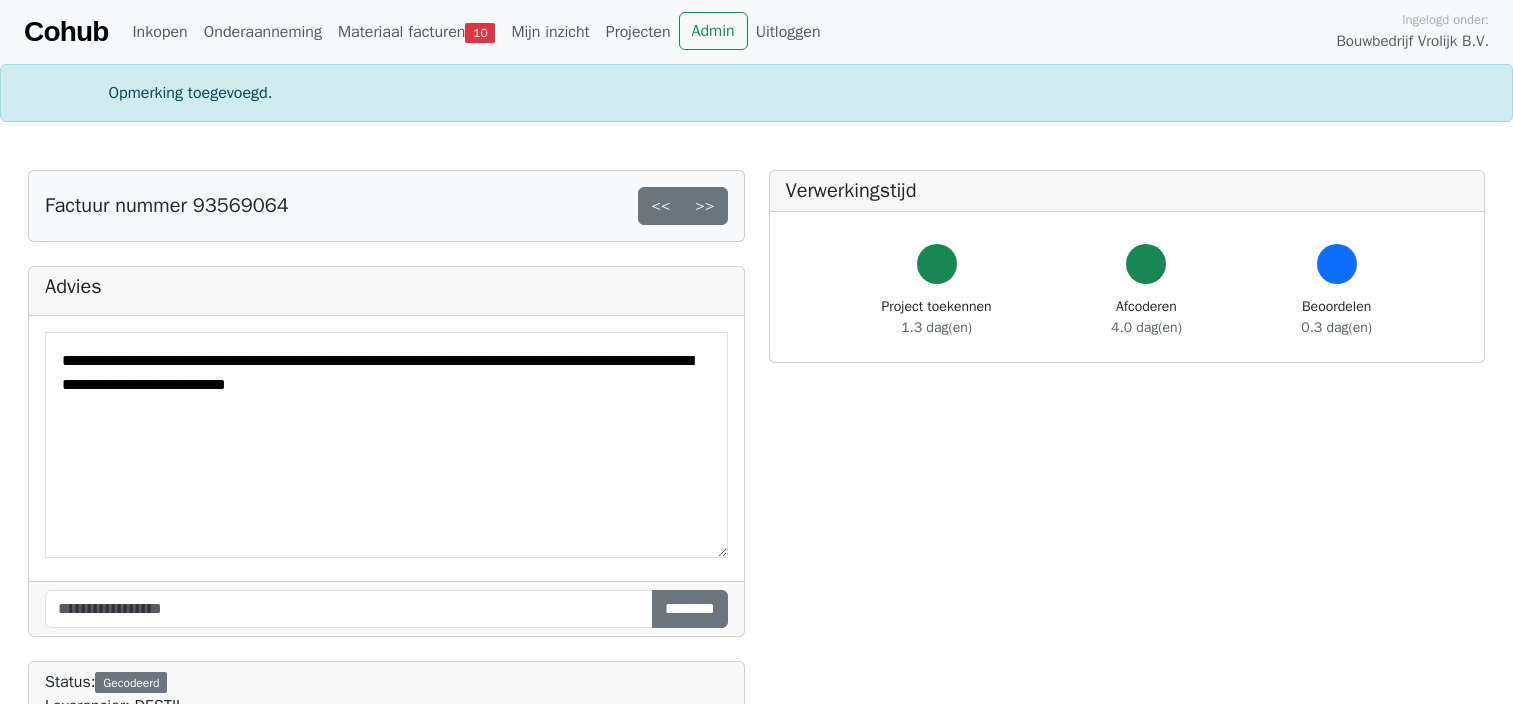 scroll, scrollTop: 0, scrollLeft: 0, axis: both 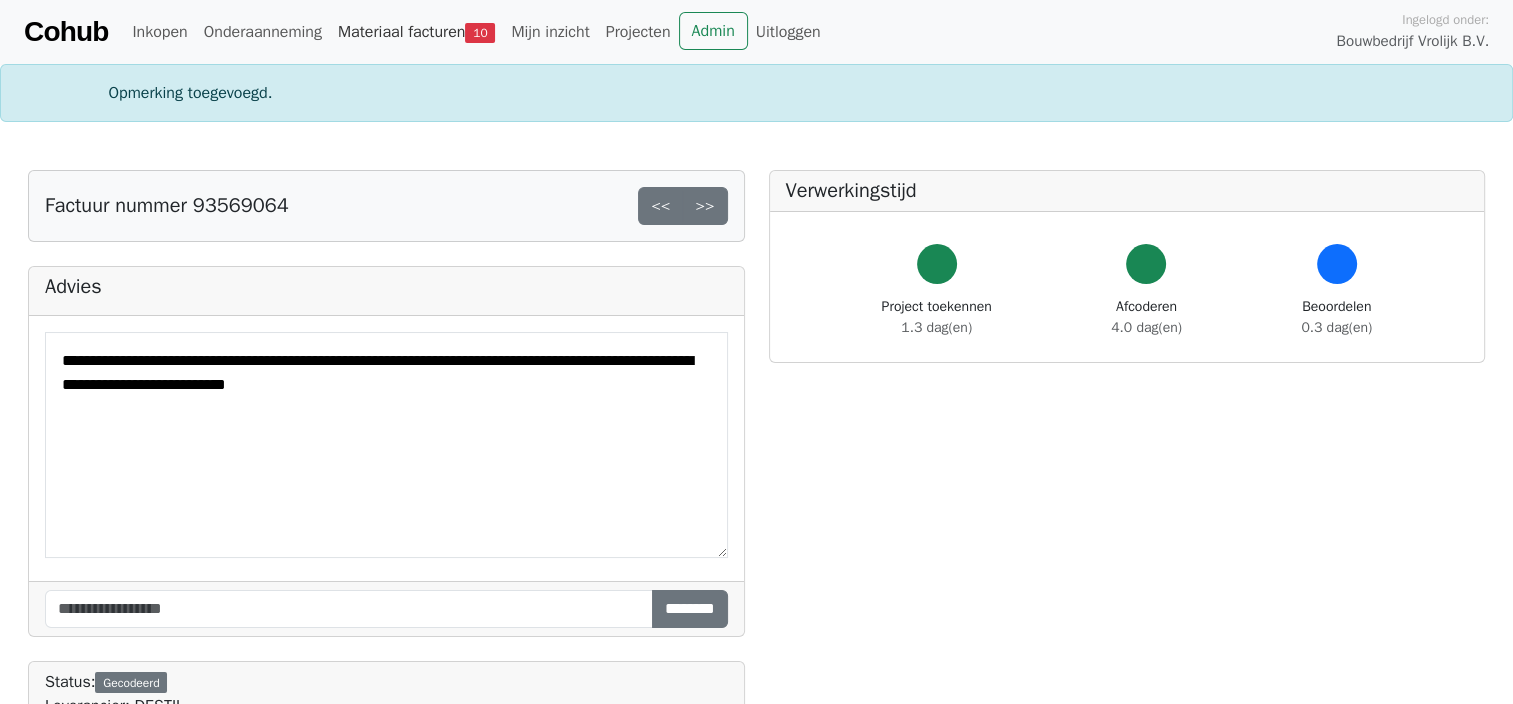 click on "Materiaal facturen  10" at bounding box center (416, 32) 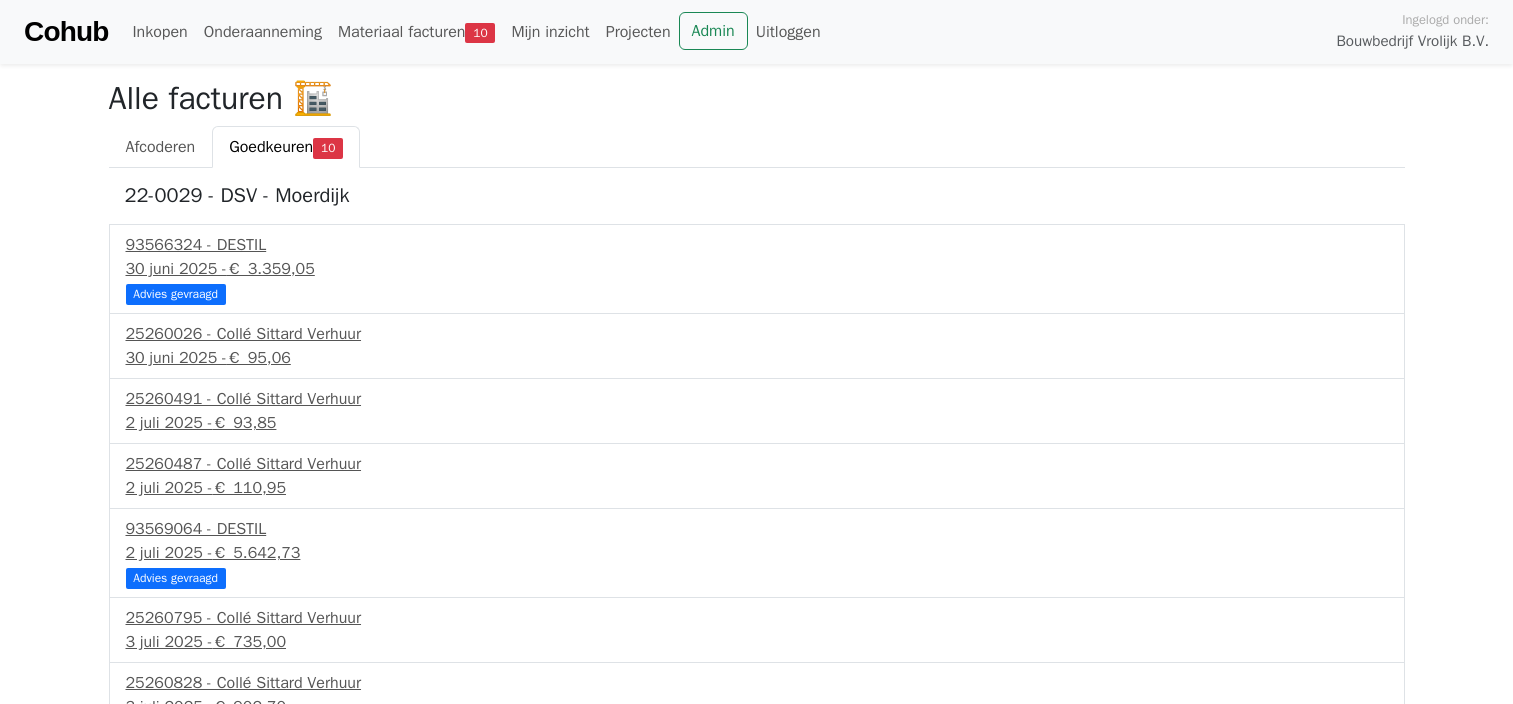 scroll, scrollTop: 0, scrollLeft: 0, axis: both 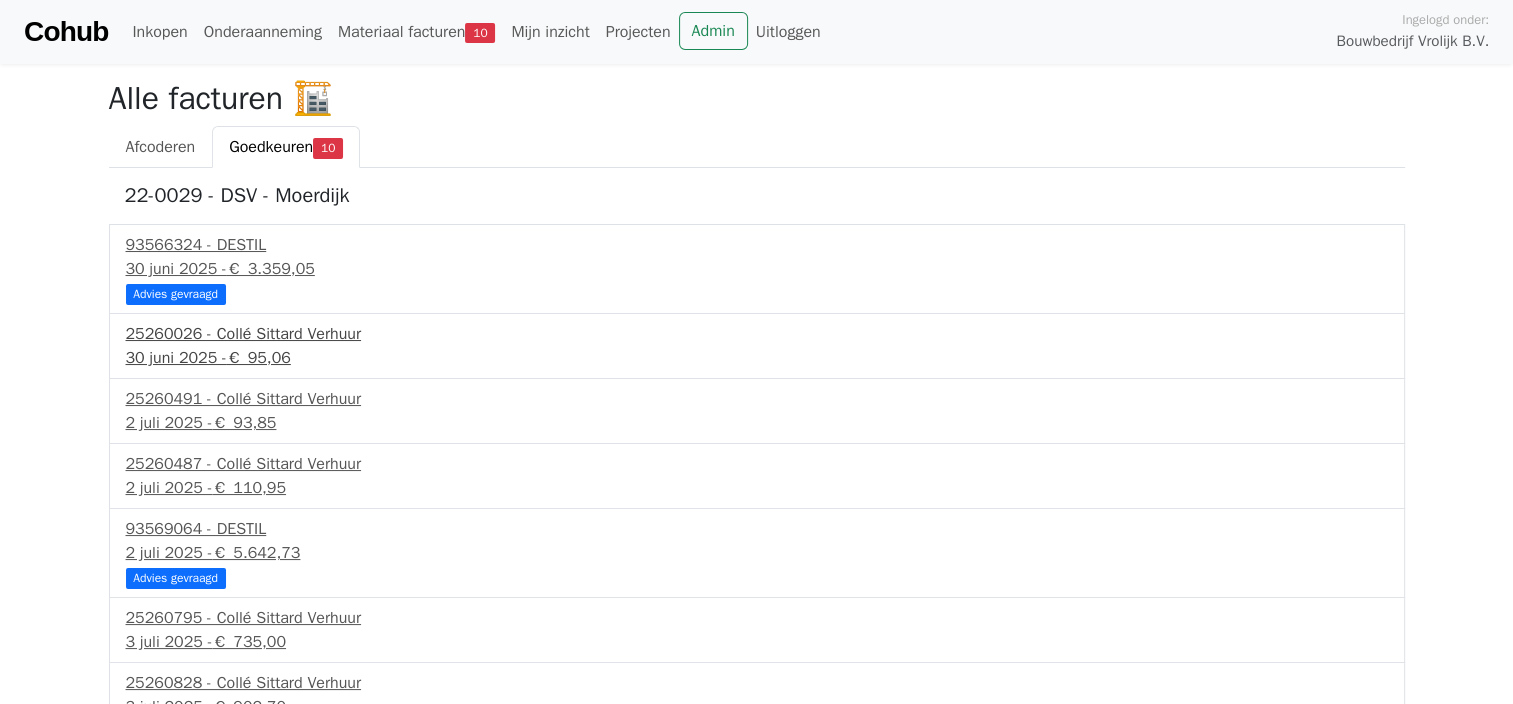 click on "€ 95,06" at bounding box center (259, 358) 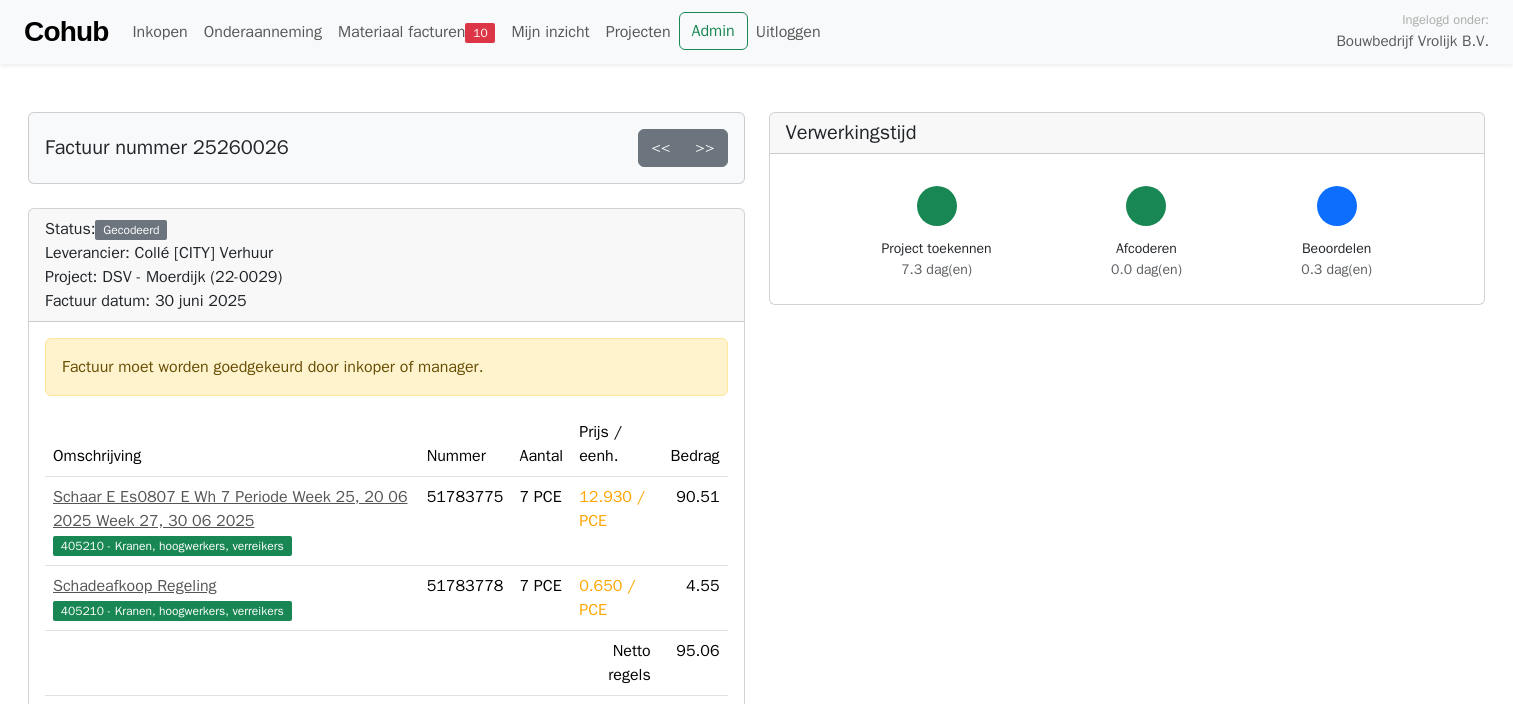 scroll, scrollTop: 0, scrollLeft: 0, axis: both 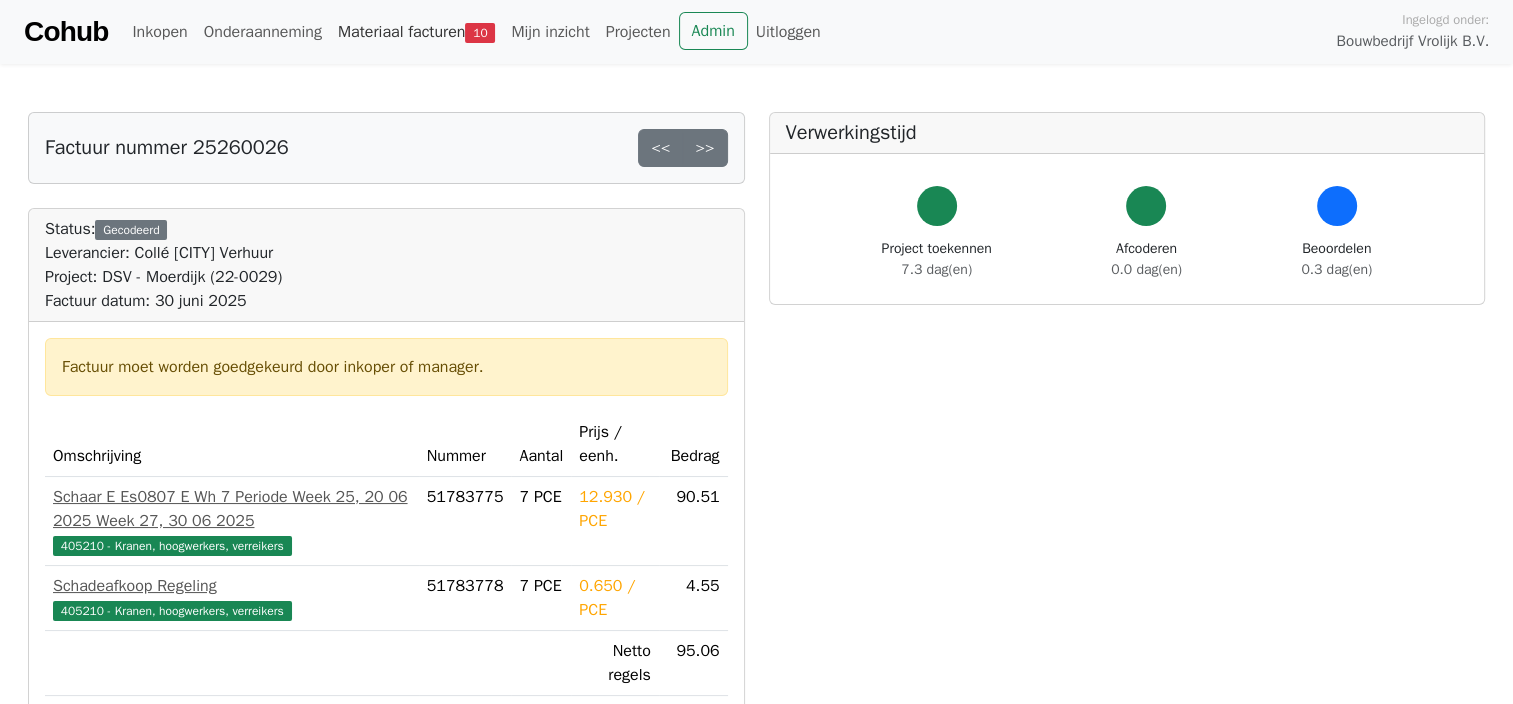 click on "Materiaal facturen  10" at bounding box center (416, 32) 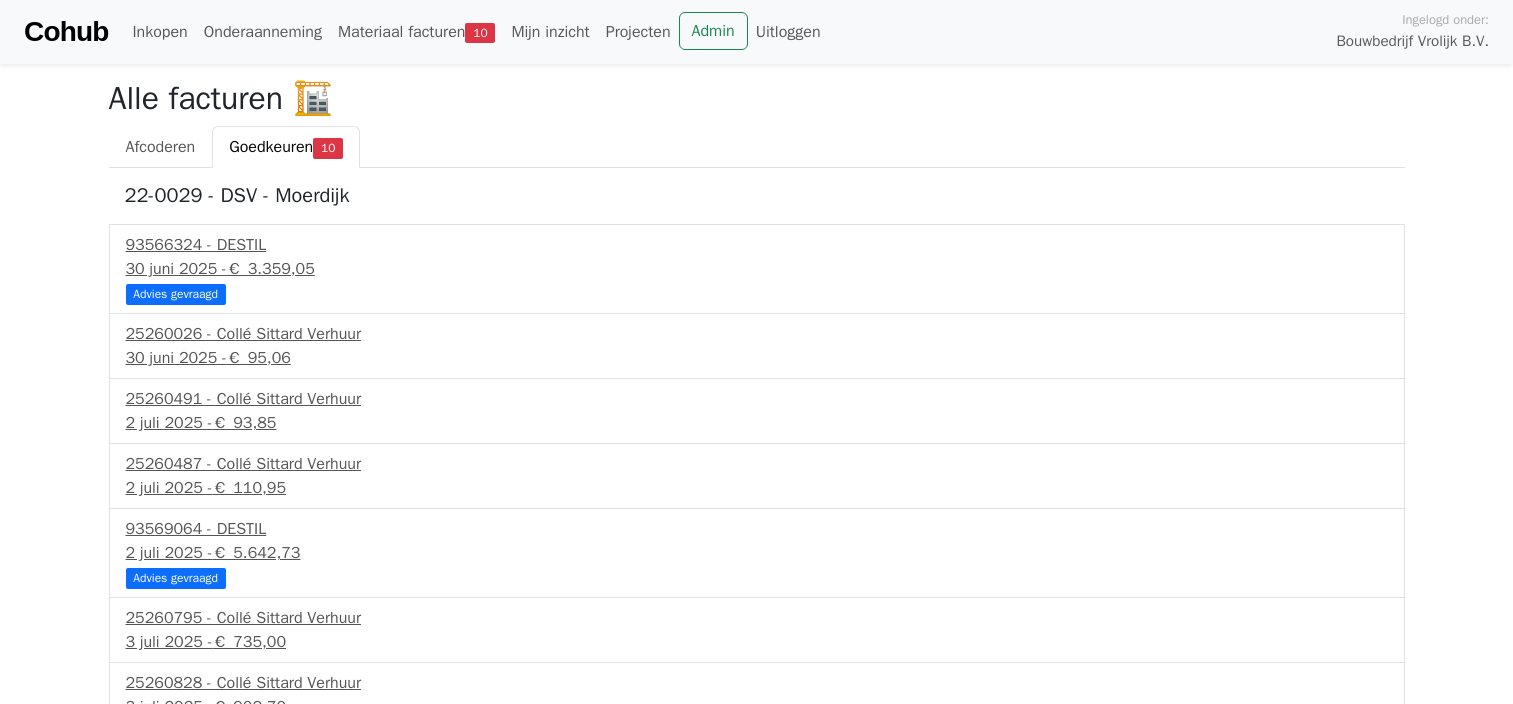 scroll, scrollTop: 0, scrollLeft: 0, axis: both 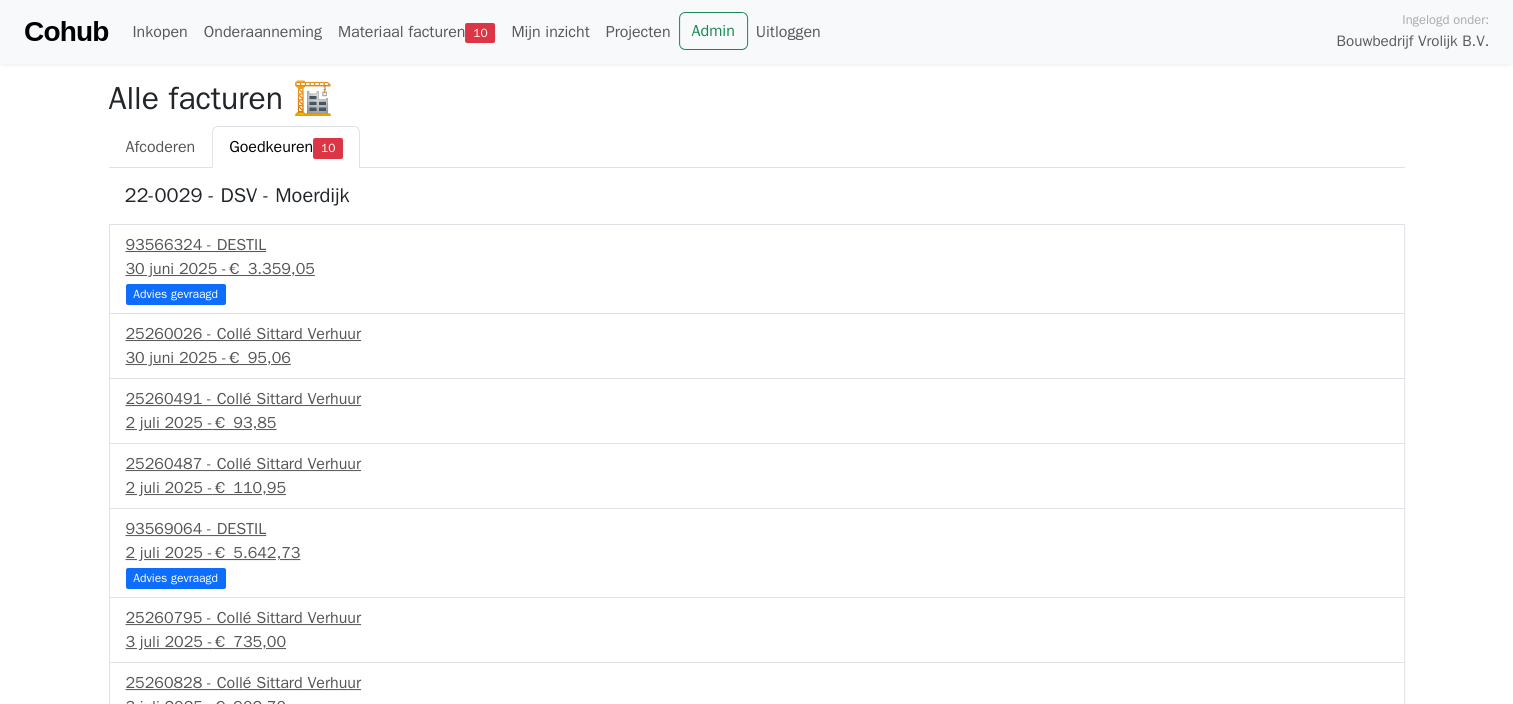 click on "[NUMBER] - Collé [CITY] Verhuur  [DATE] -  € [PRICE]" at bounding box center [757, 411] 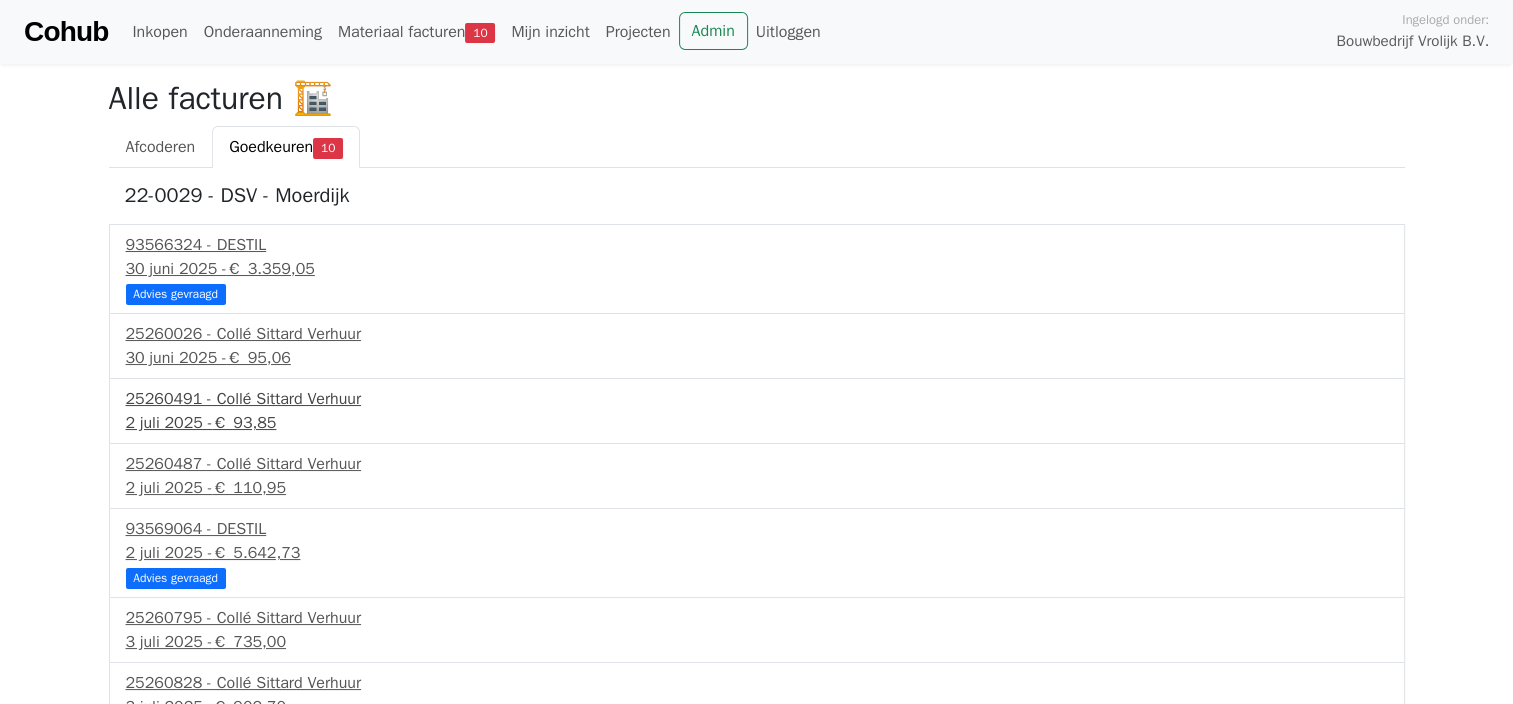 click on "25260491 - Collé Sittard Verhuur" at bounding box center (757, 399) 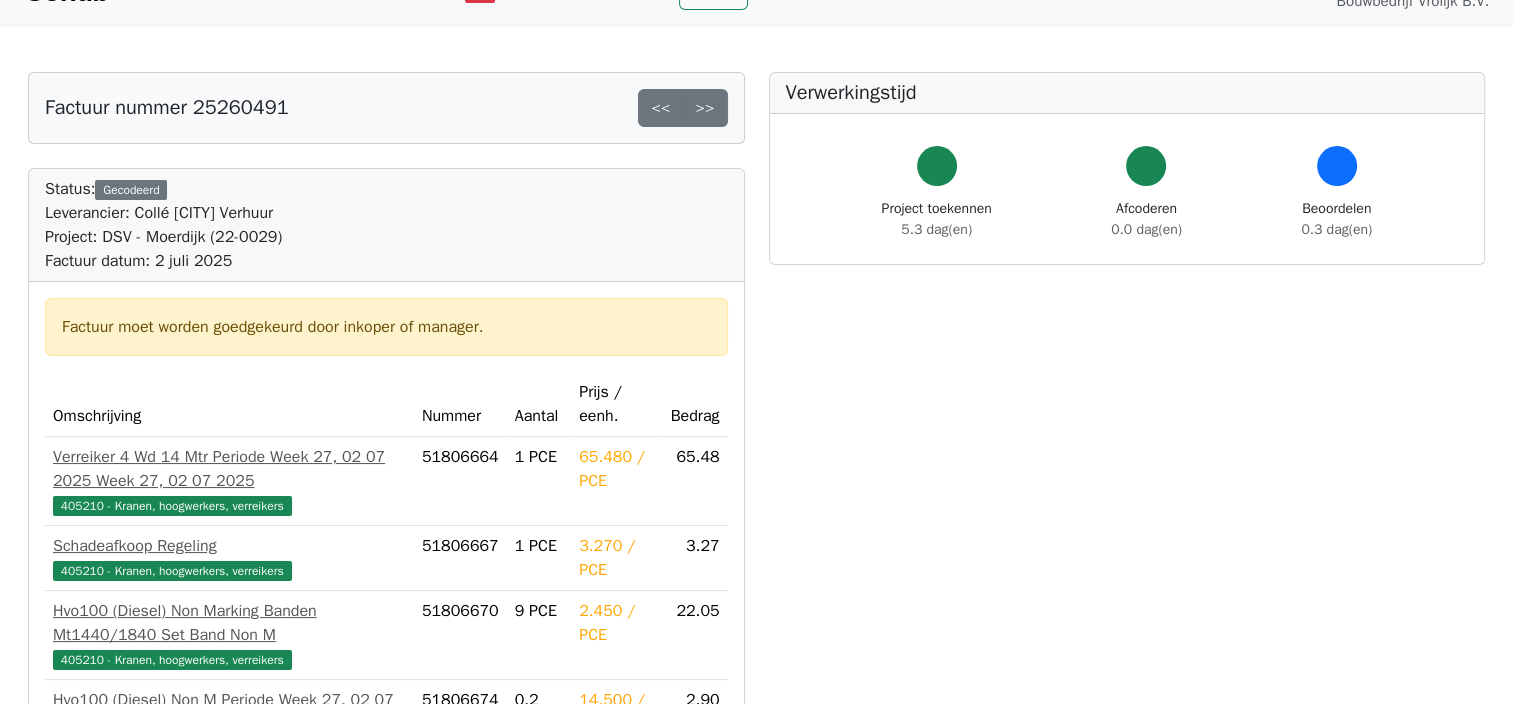 scroll, scrollTop: 0, scrollLeft: 0, axis: both 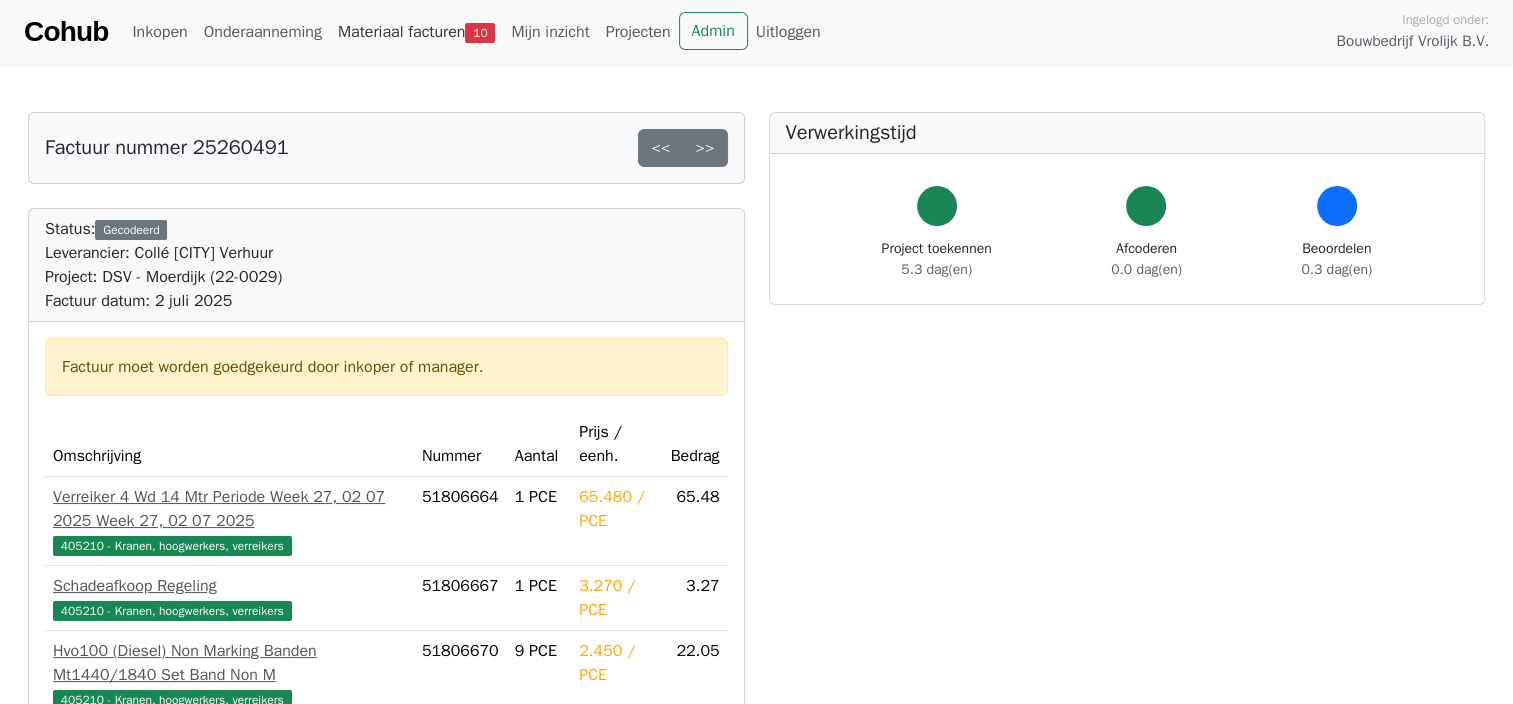 click on "Materiaal facturen  10" at bounding box center (416, 32) 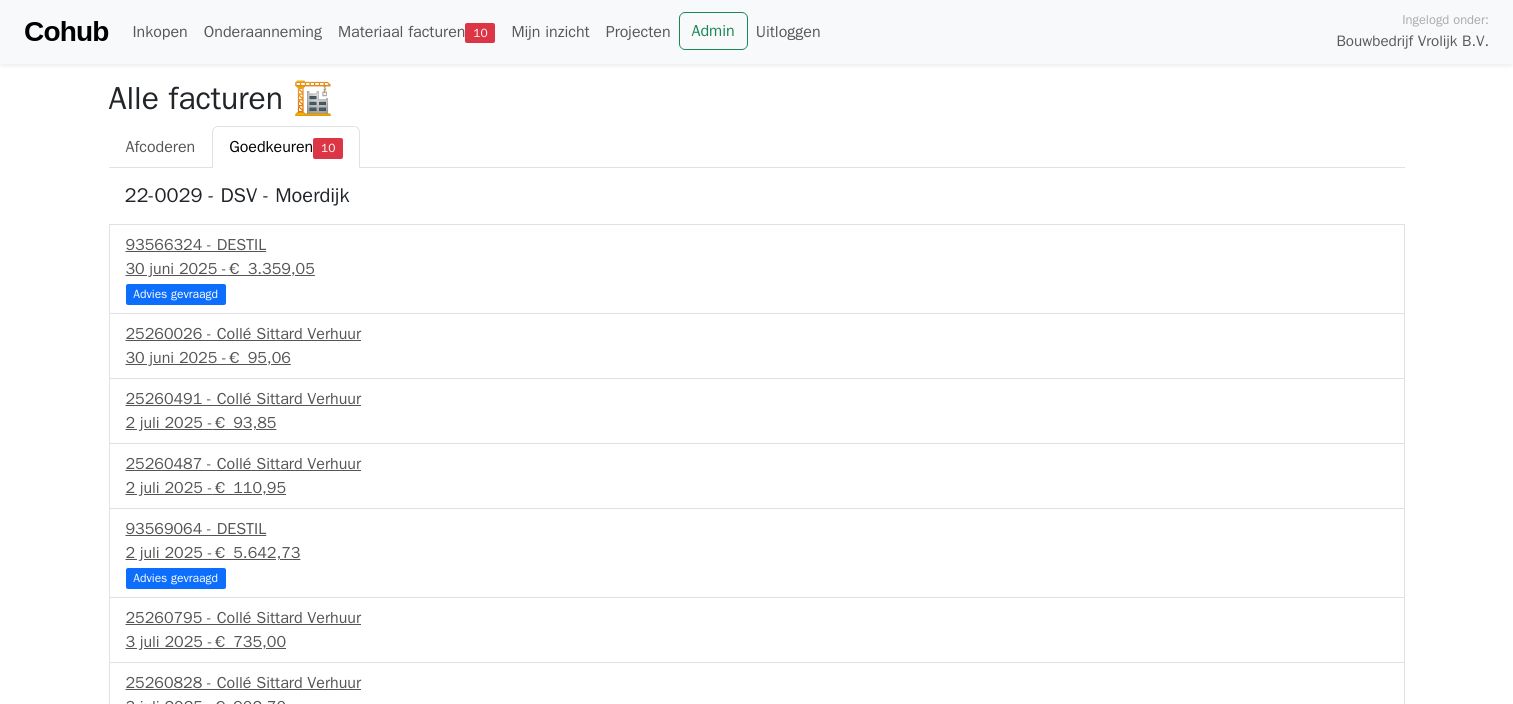 scroll, scrollTop: 0, scrollLeft: 0, axis: both 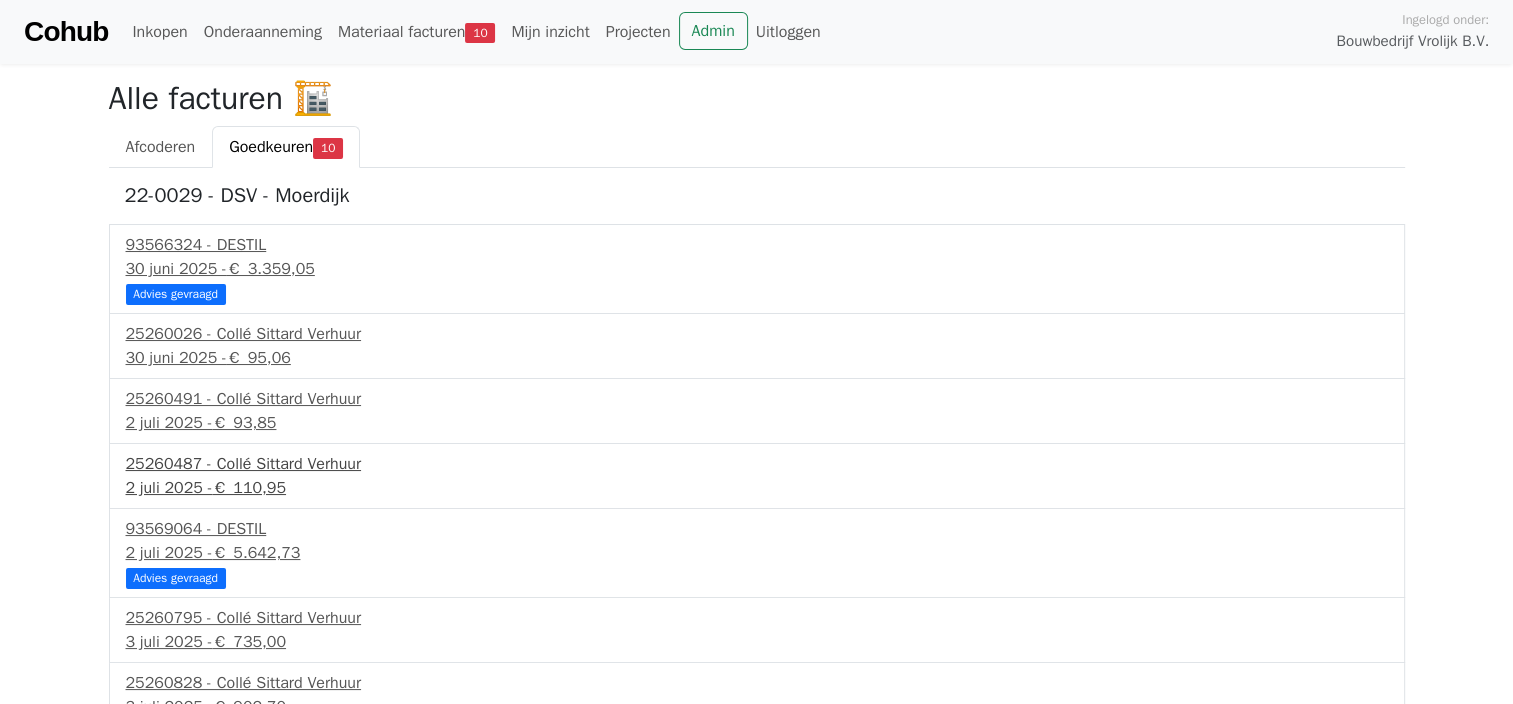 click on "€ 110,95" at bounding box center [249, 488] 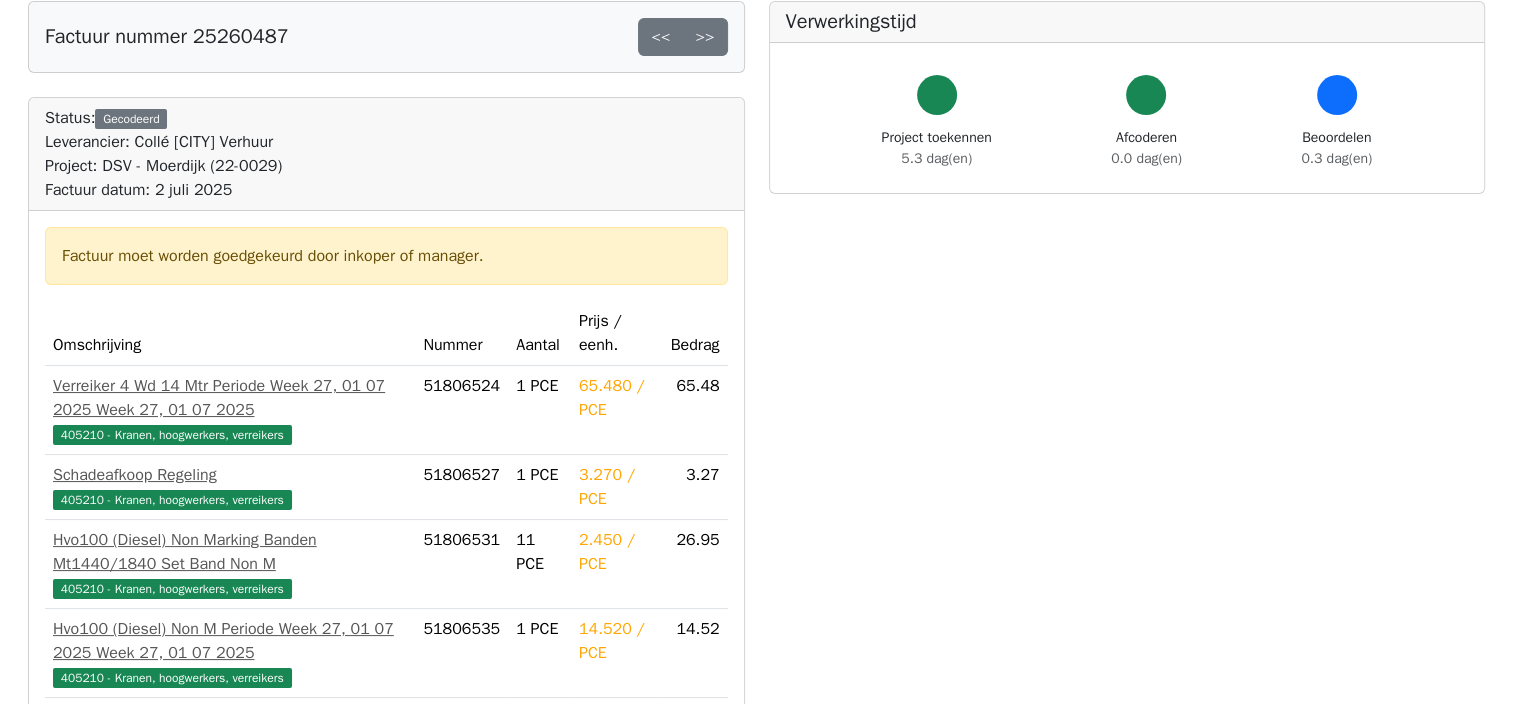 scroll, scrollTop: 0, scrollLeft: 0, axis: both 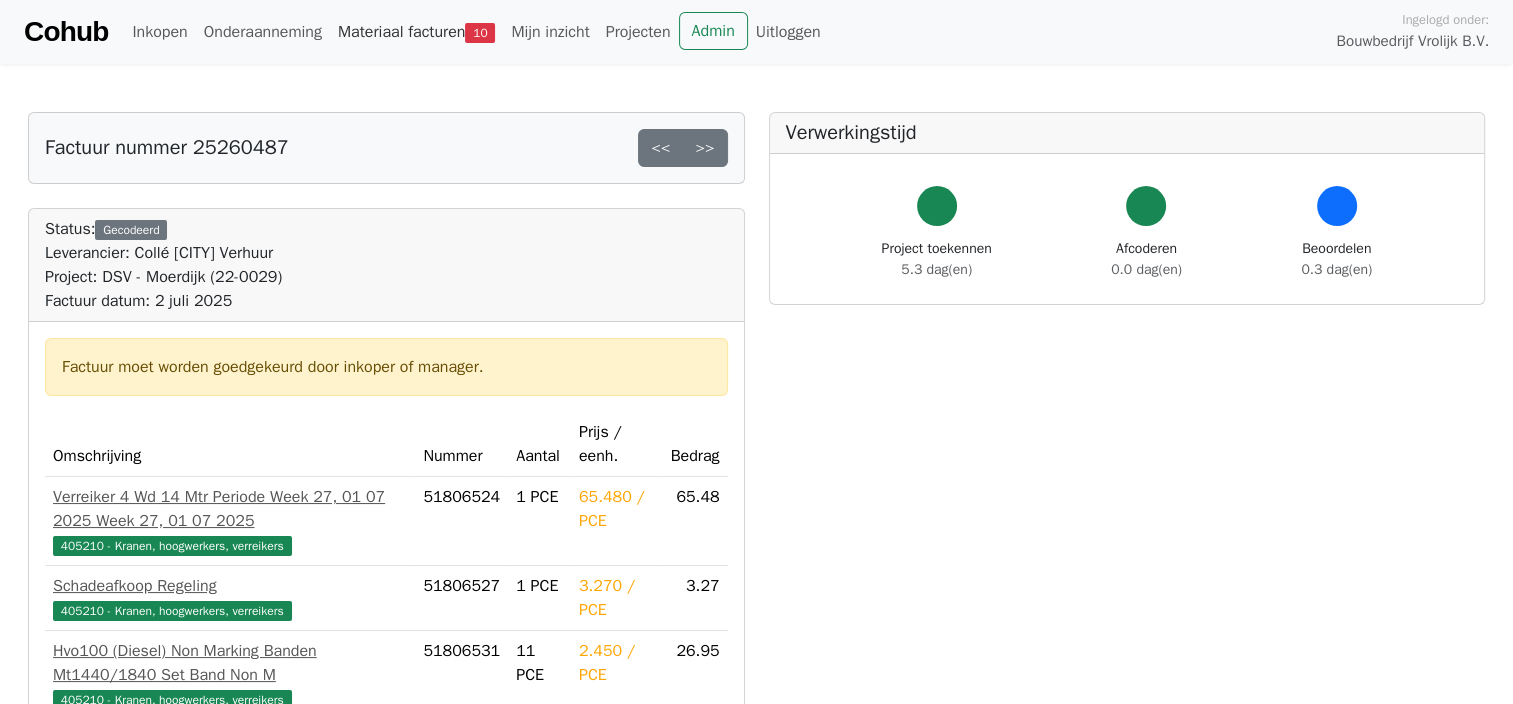 click on "Materiaal facturen  10" at bounding box center (416, 32) 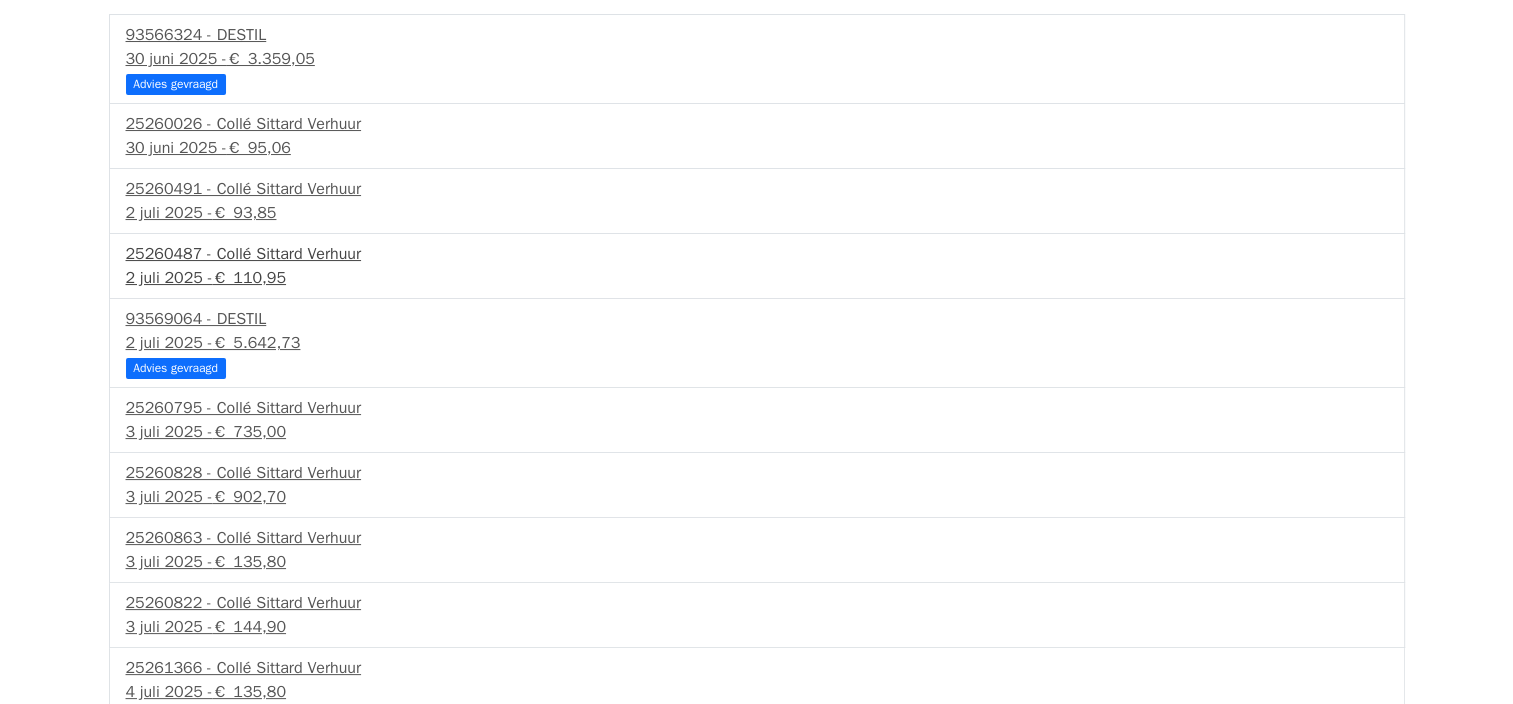 scroll, scrollTop: 217, scrollLeft: 0, axis: vertical 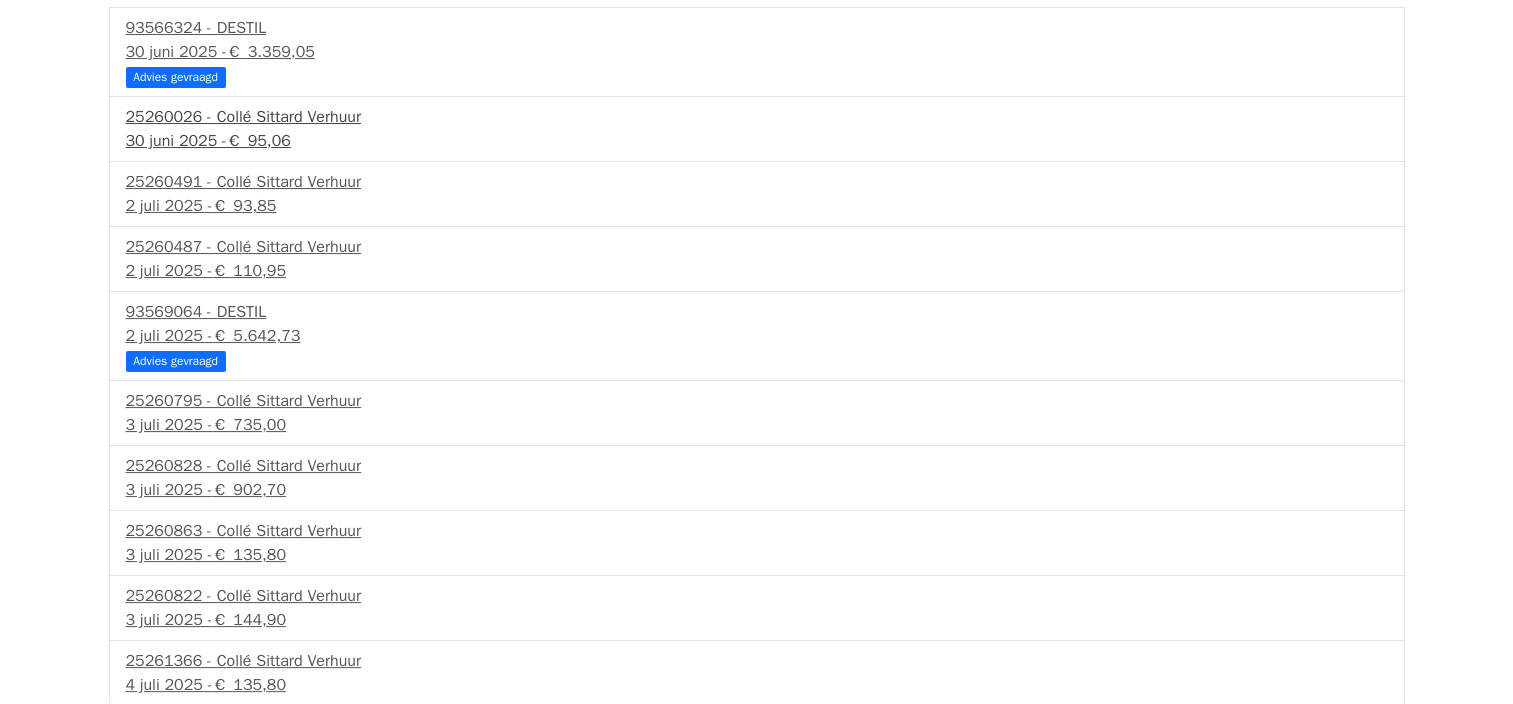 click on "30 juni 2025 -  € 95,06" at bounding box center [757, 141] 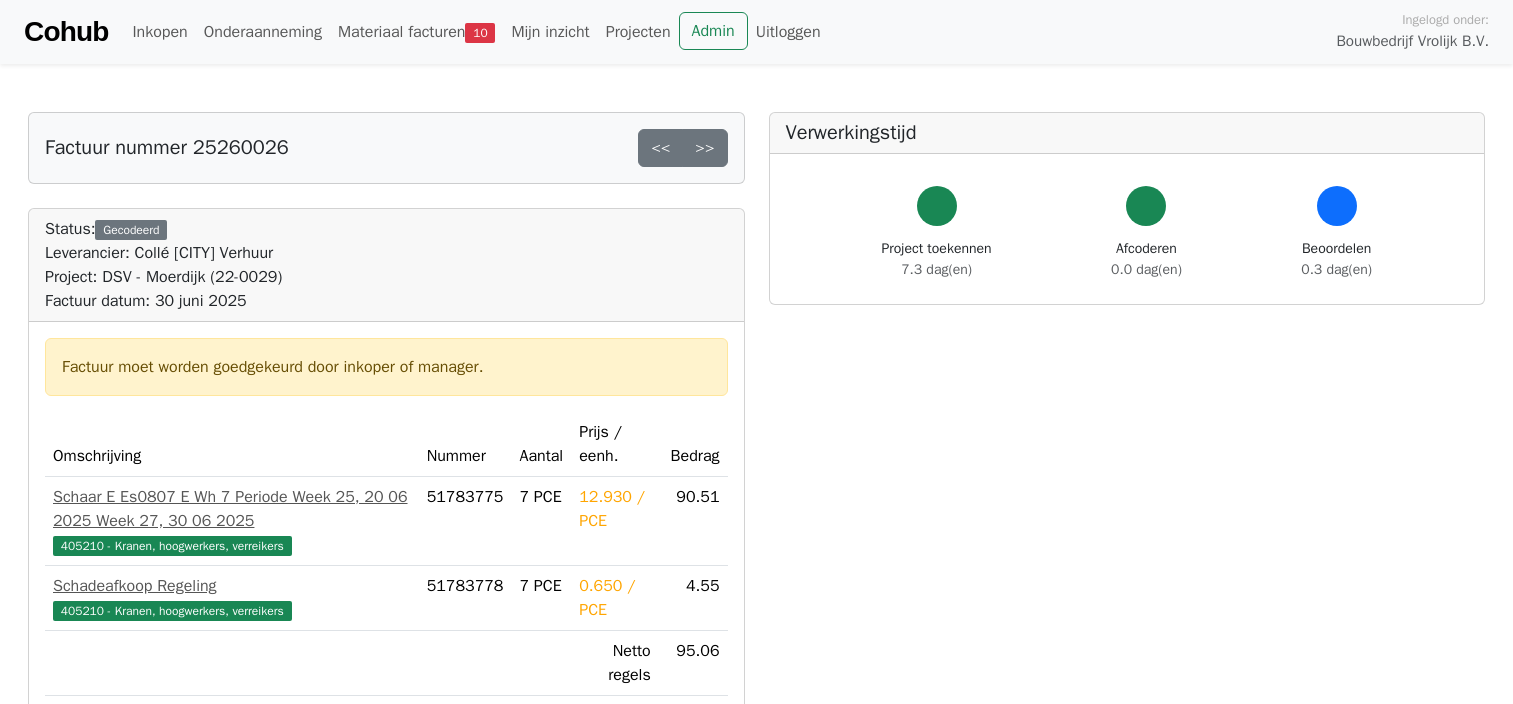 scroll, scrollTop: 0, scrollLeft: 0, axis: both 